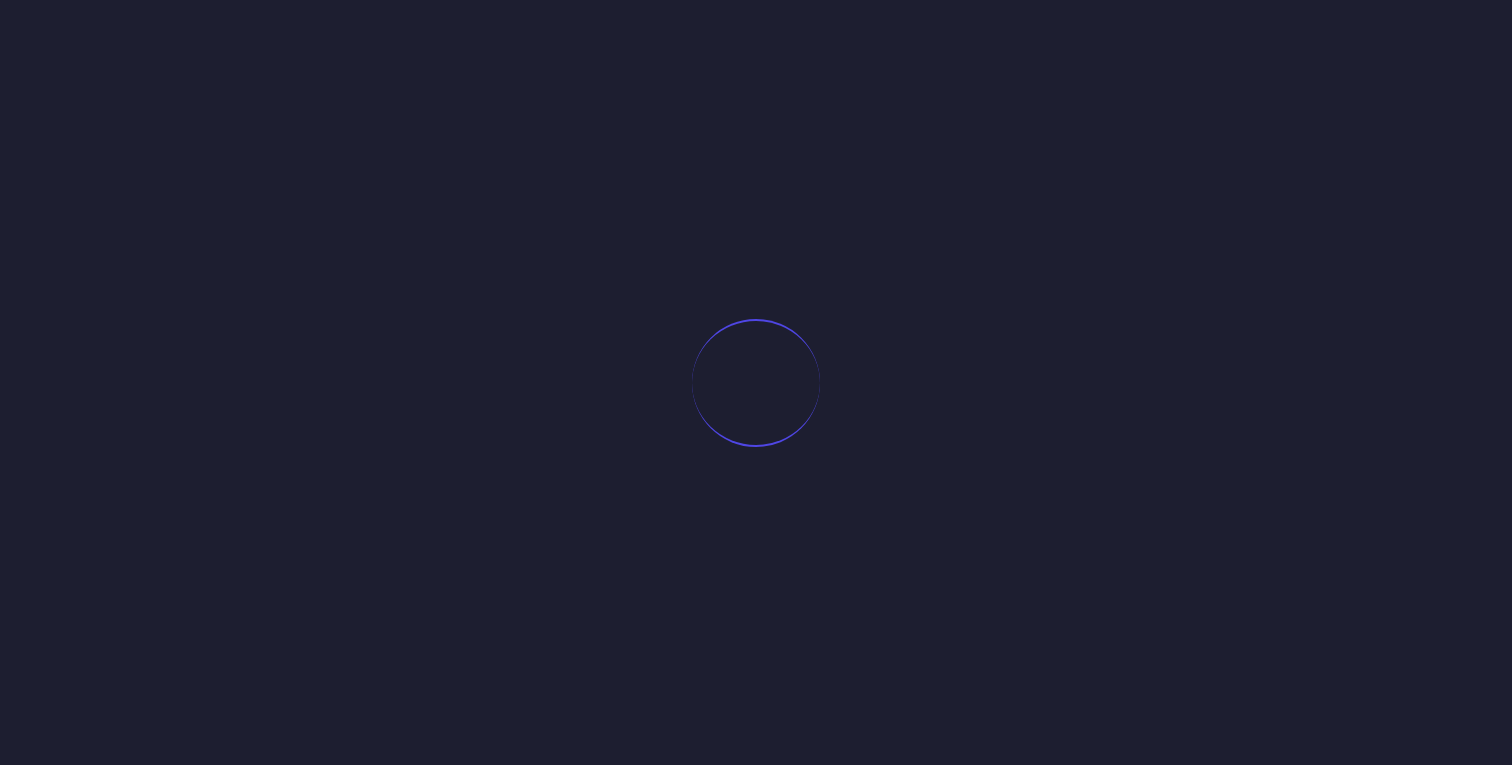 scroll, scrollTop: 0, scrollLeft: 0, axis: both 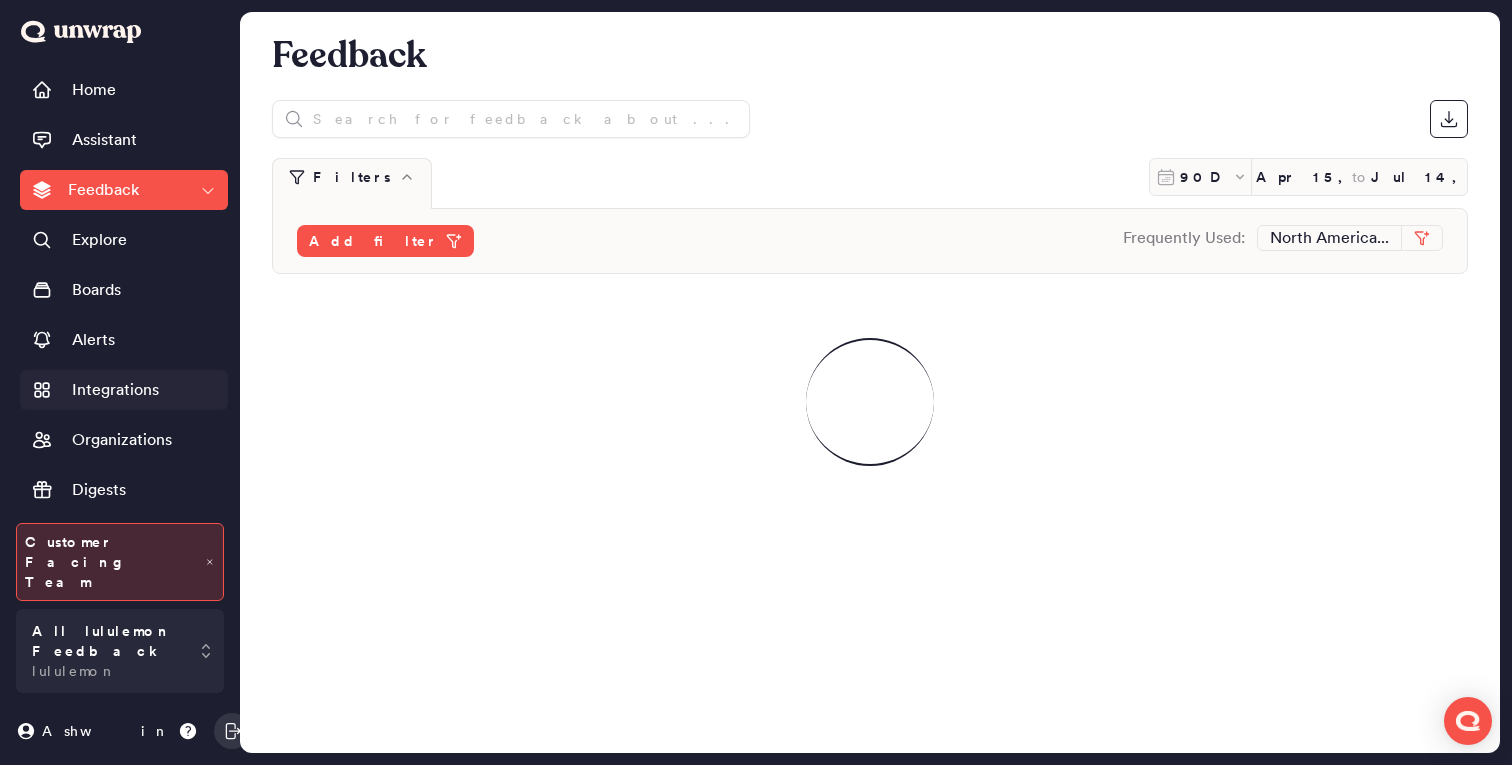 click on "Integrations" at bounding box center [115, 390] 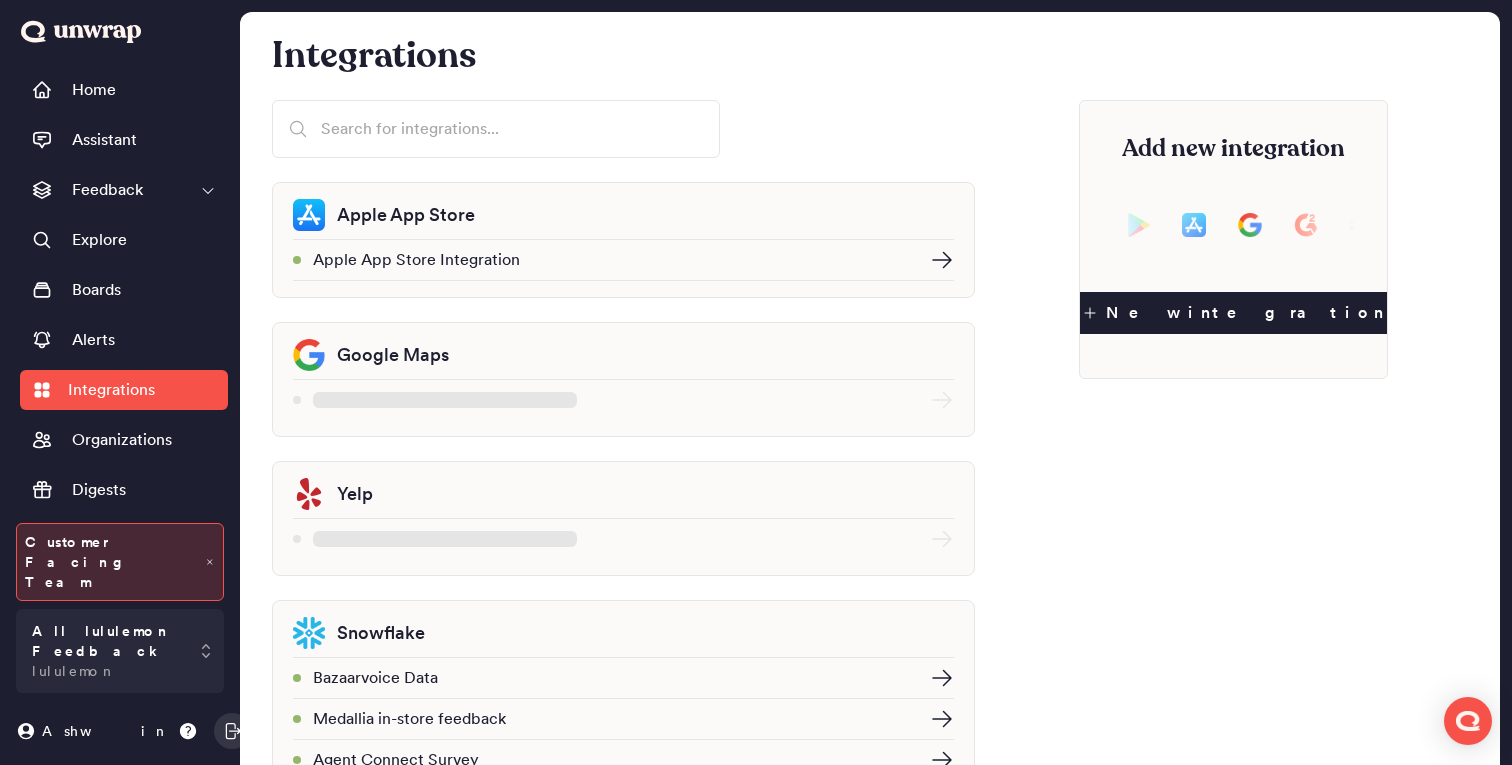 scroll, scrollTop: 473, scrollLeft: 0, axis: vertical 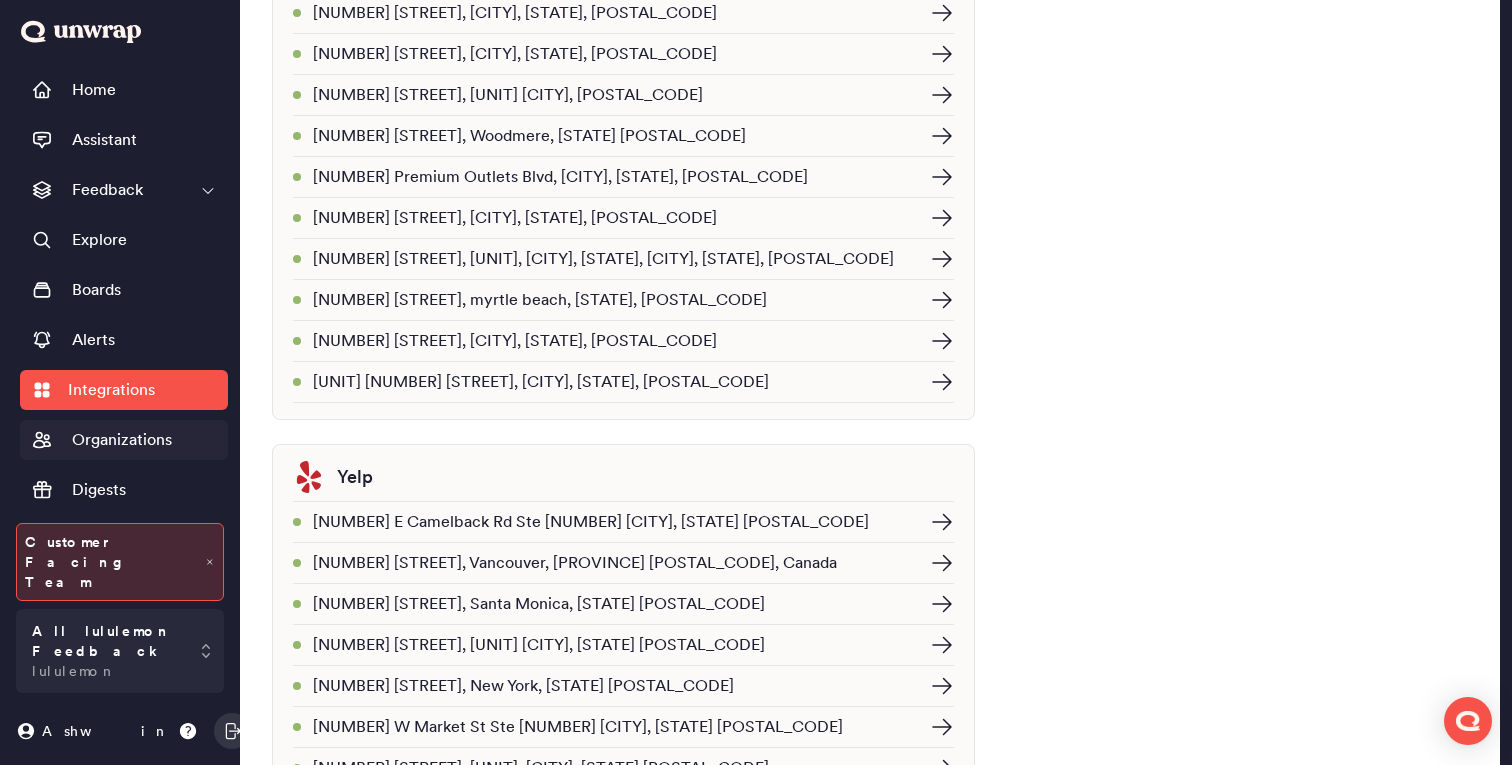 click on "Organizations" at bounding box center (122, 440) 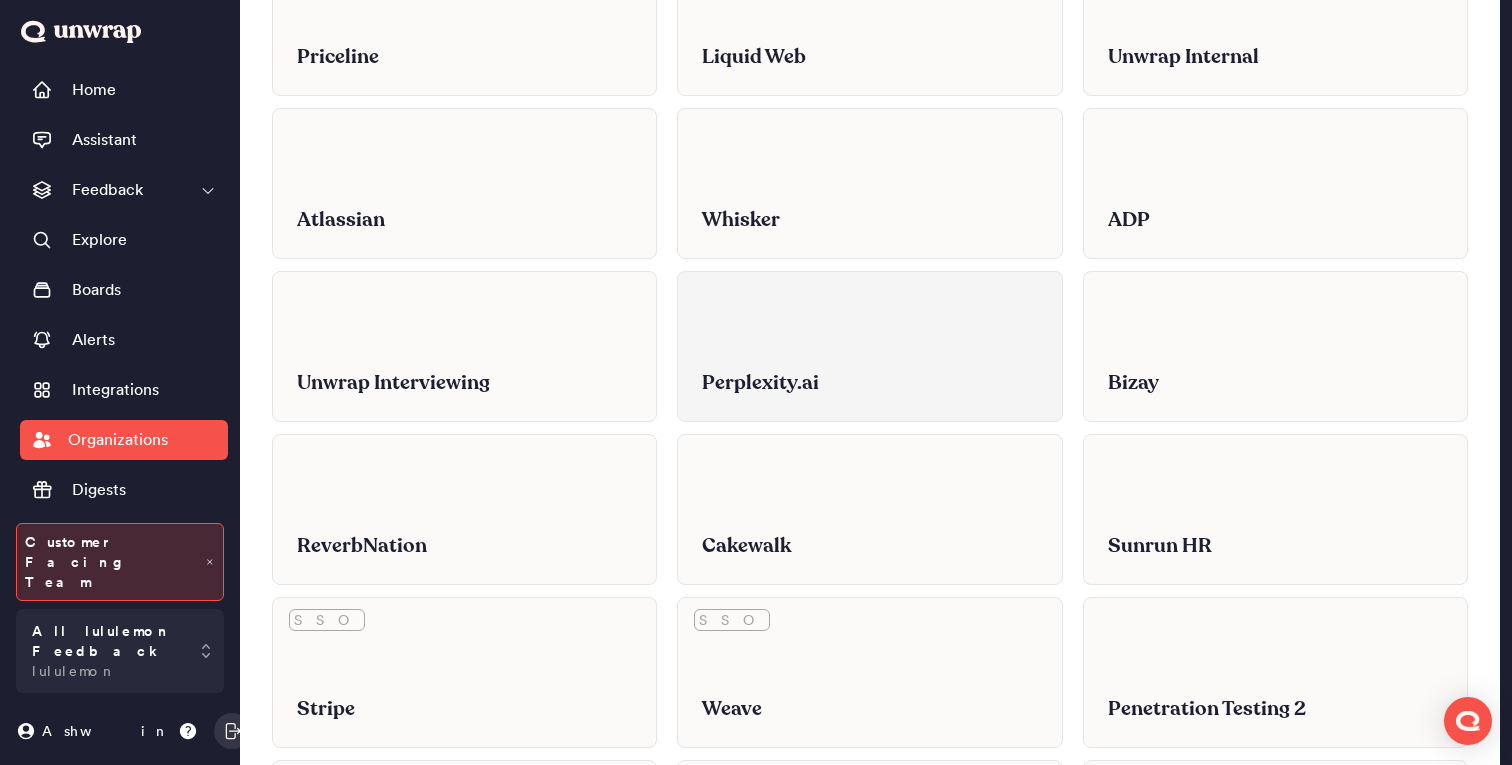 click on "Perplexity.ai" at bounding box center [869, 368] 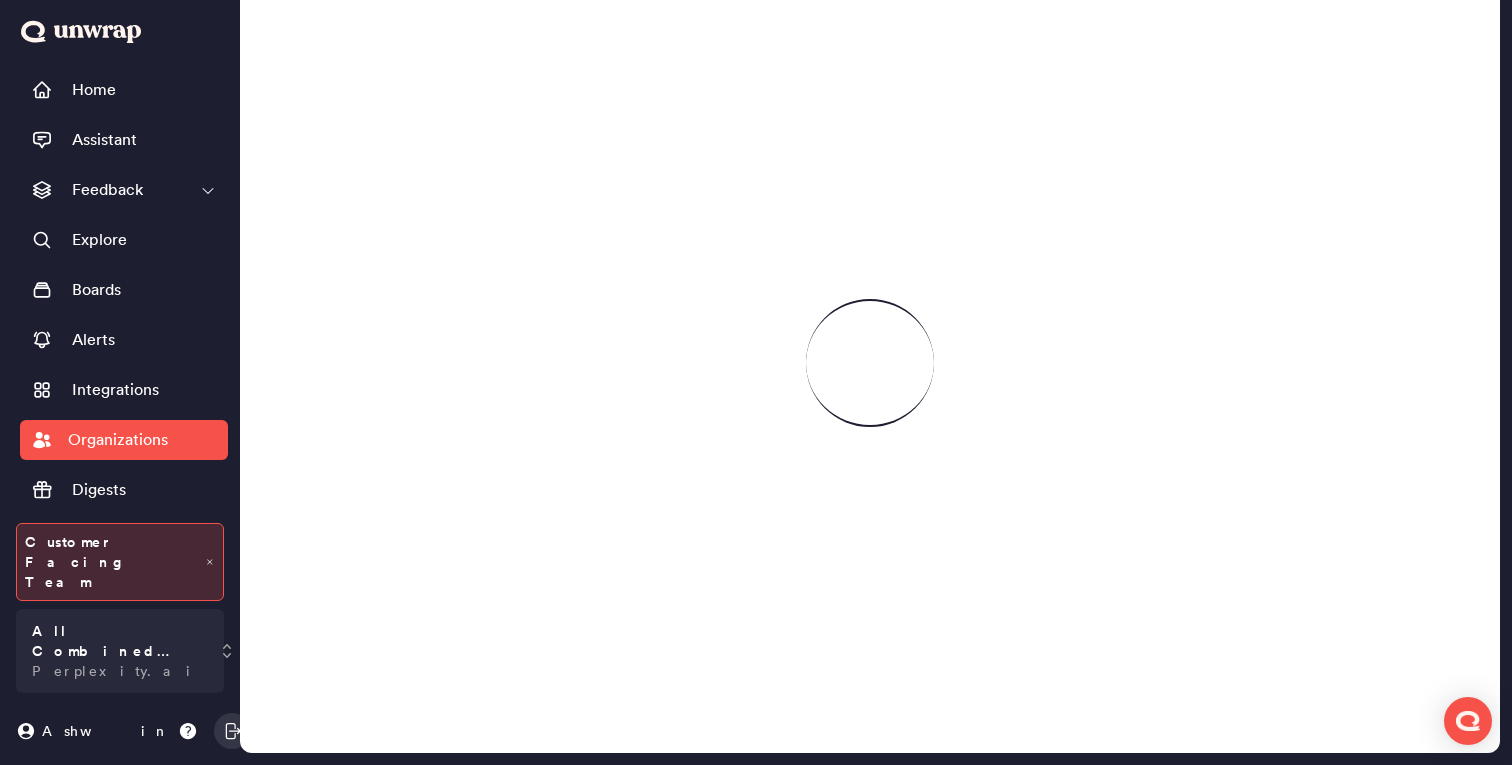 scroll, scrollTop: 209, scrollLeft: 0, axis: vertical 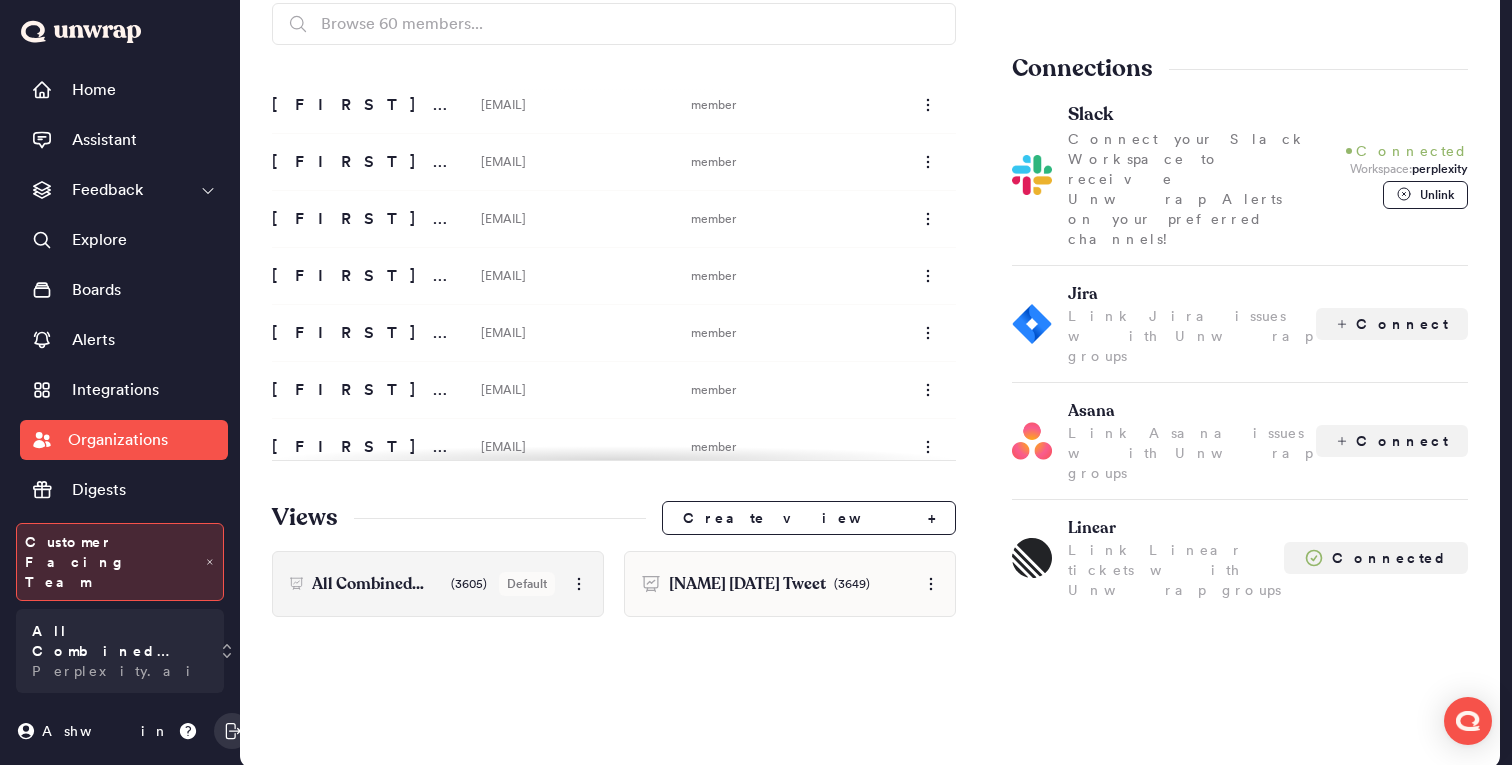 click on "All Combined Feedback" at bounding box center [377, 584] 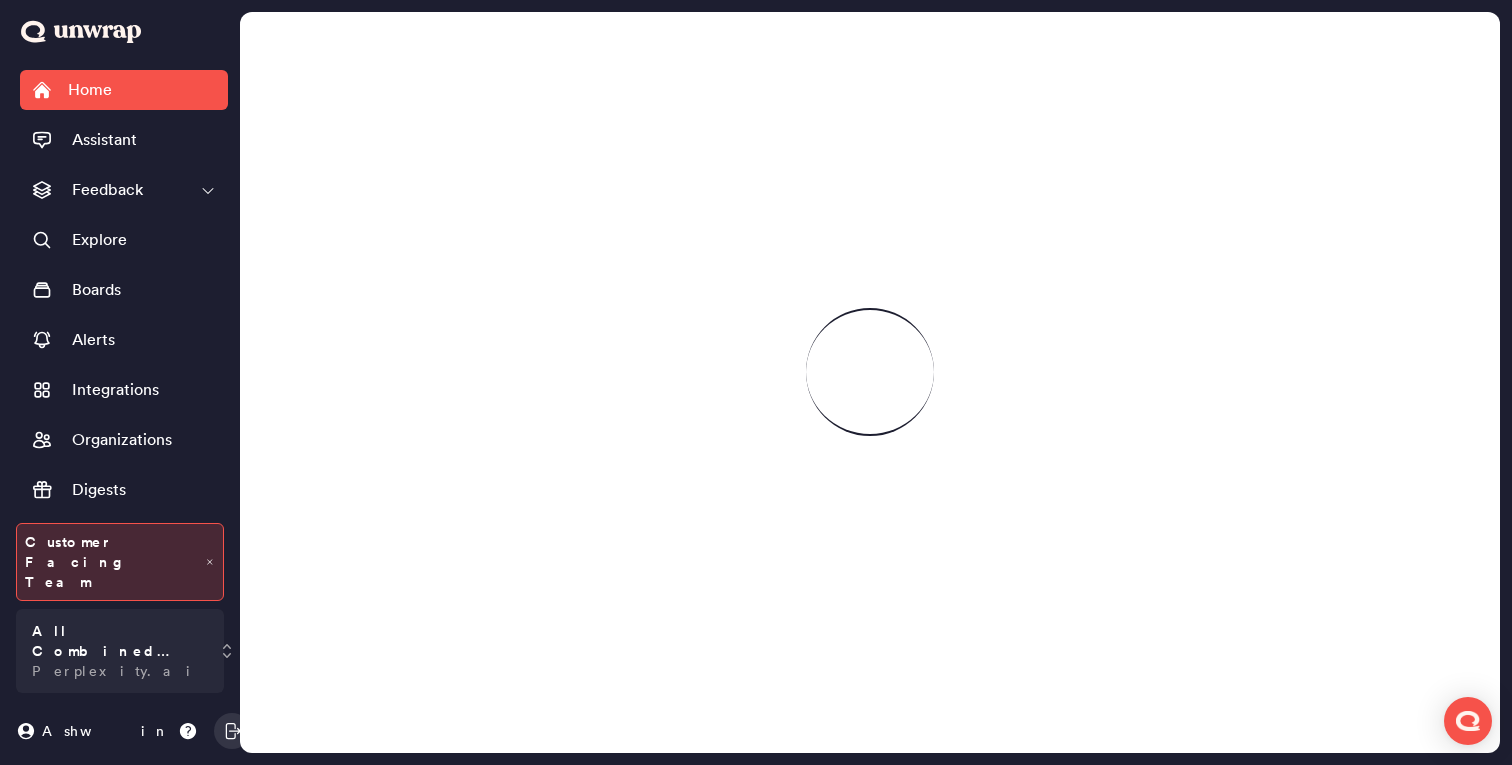 scroll, scrollTop: 0, scrollLeft: 0, axis: both 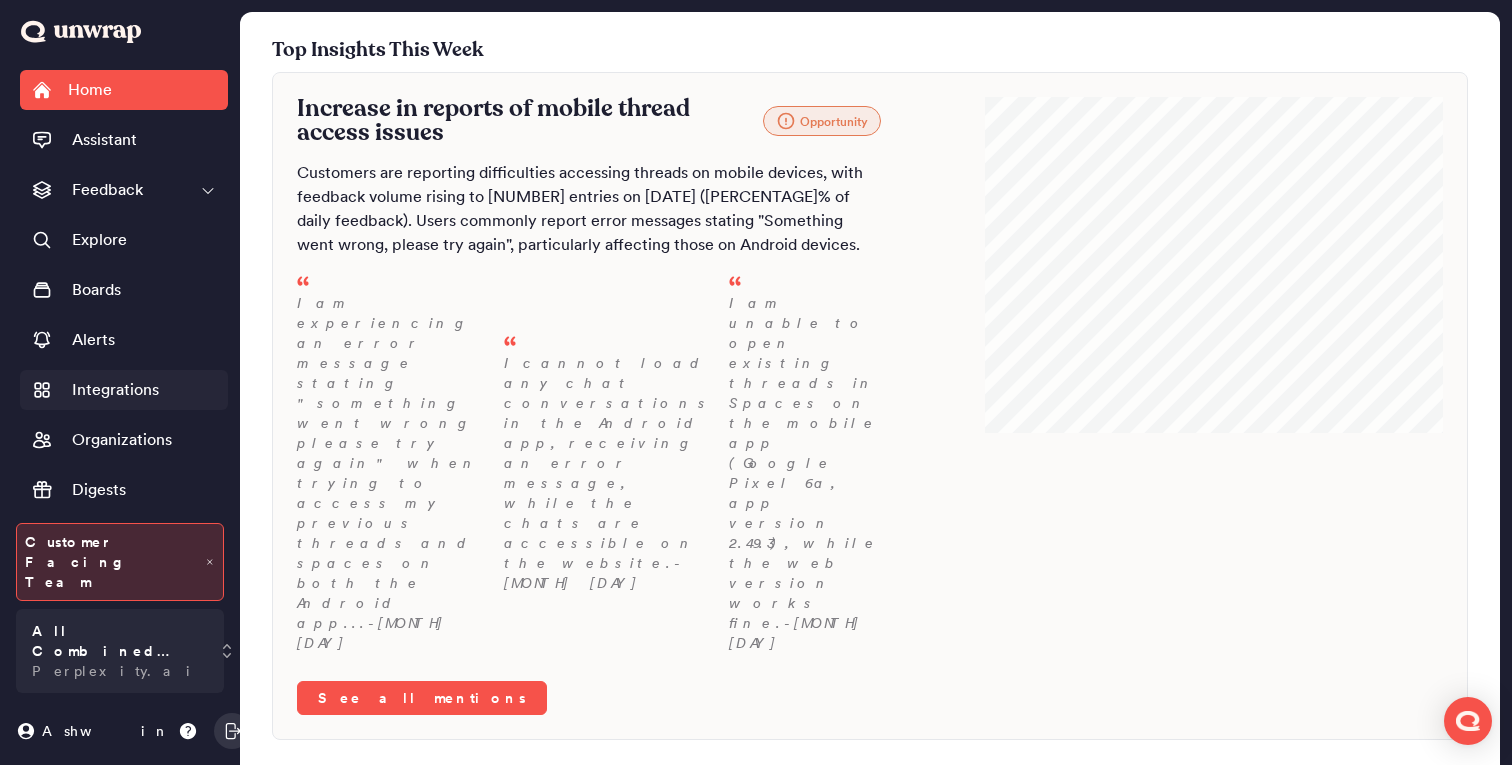 click on "Integrations" at bounding box center (115, 390) 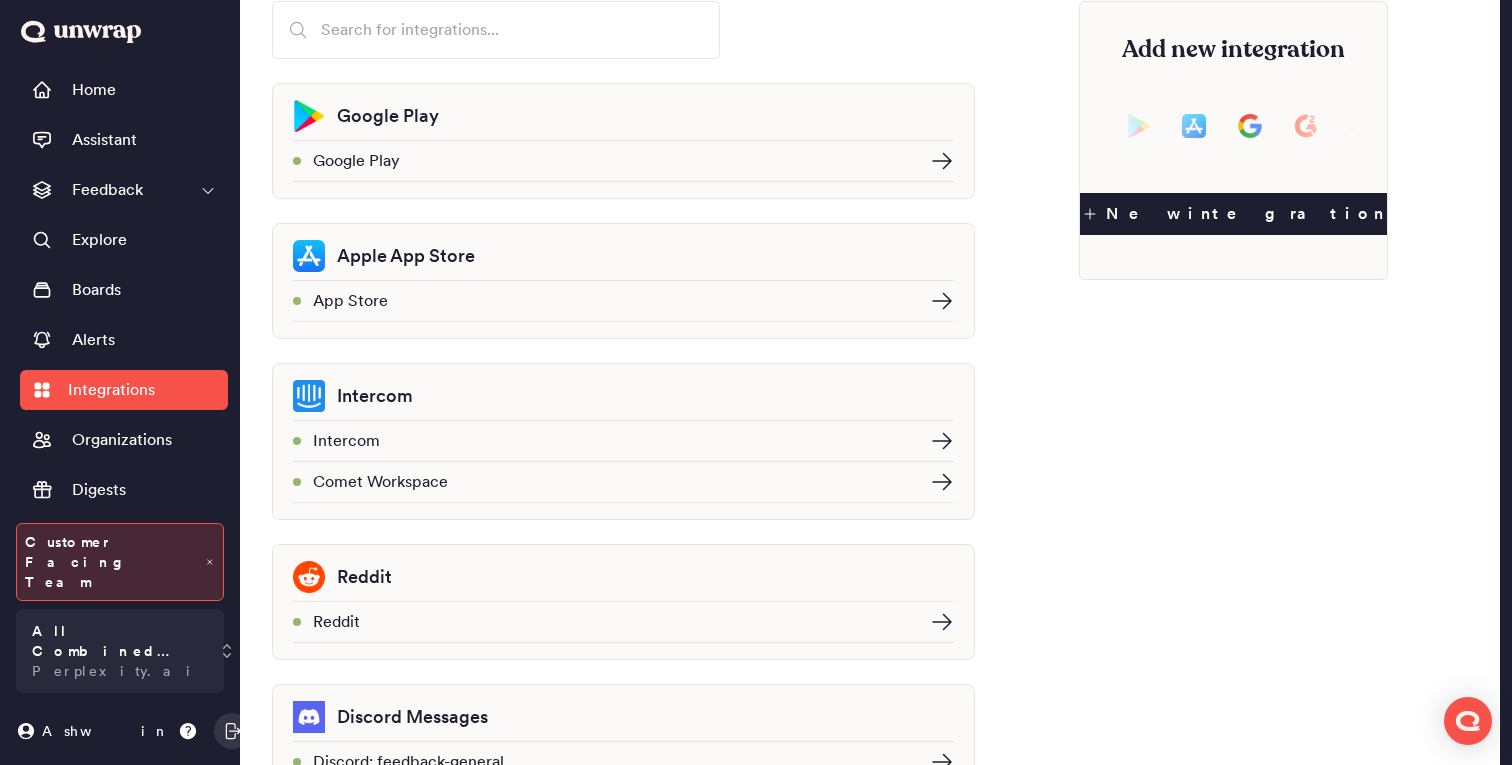 scroll, scrollTop: 101, scrollLeft: 0, axis: vertical 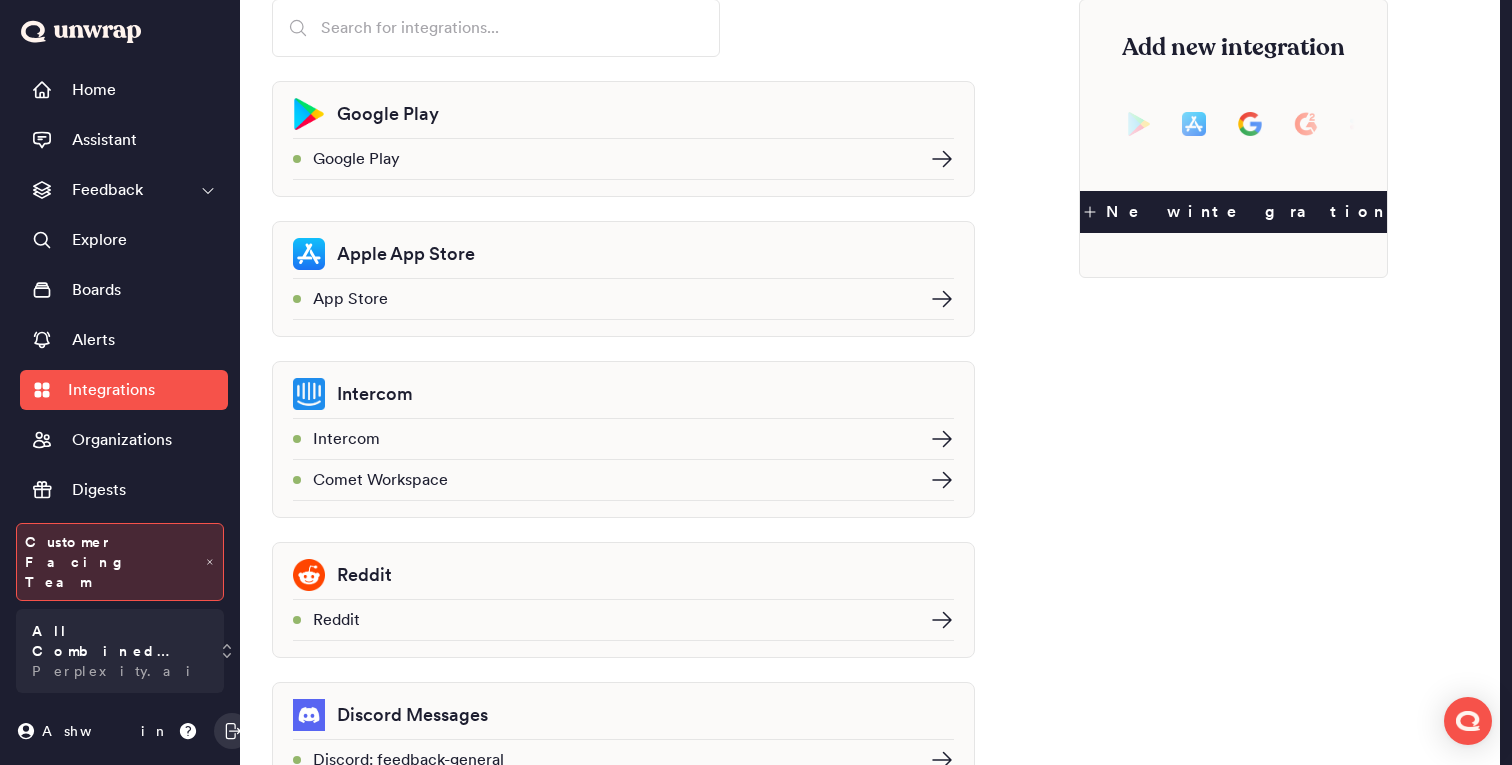 click 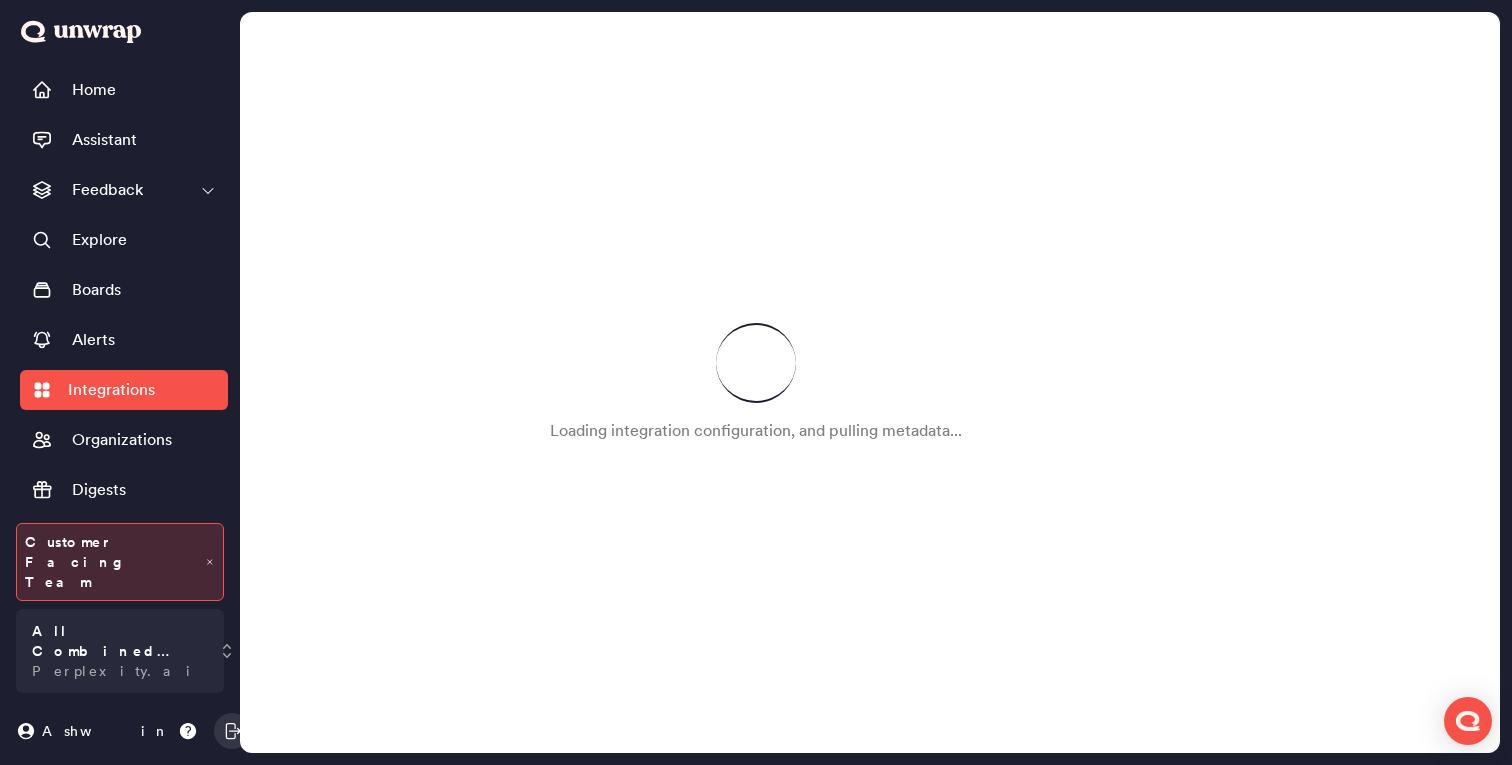 scroll, scrollTop: 0, scrollLeft: 0, axis: both 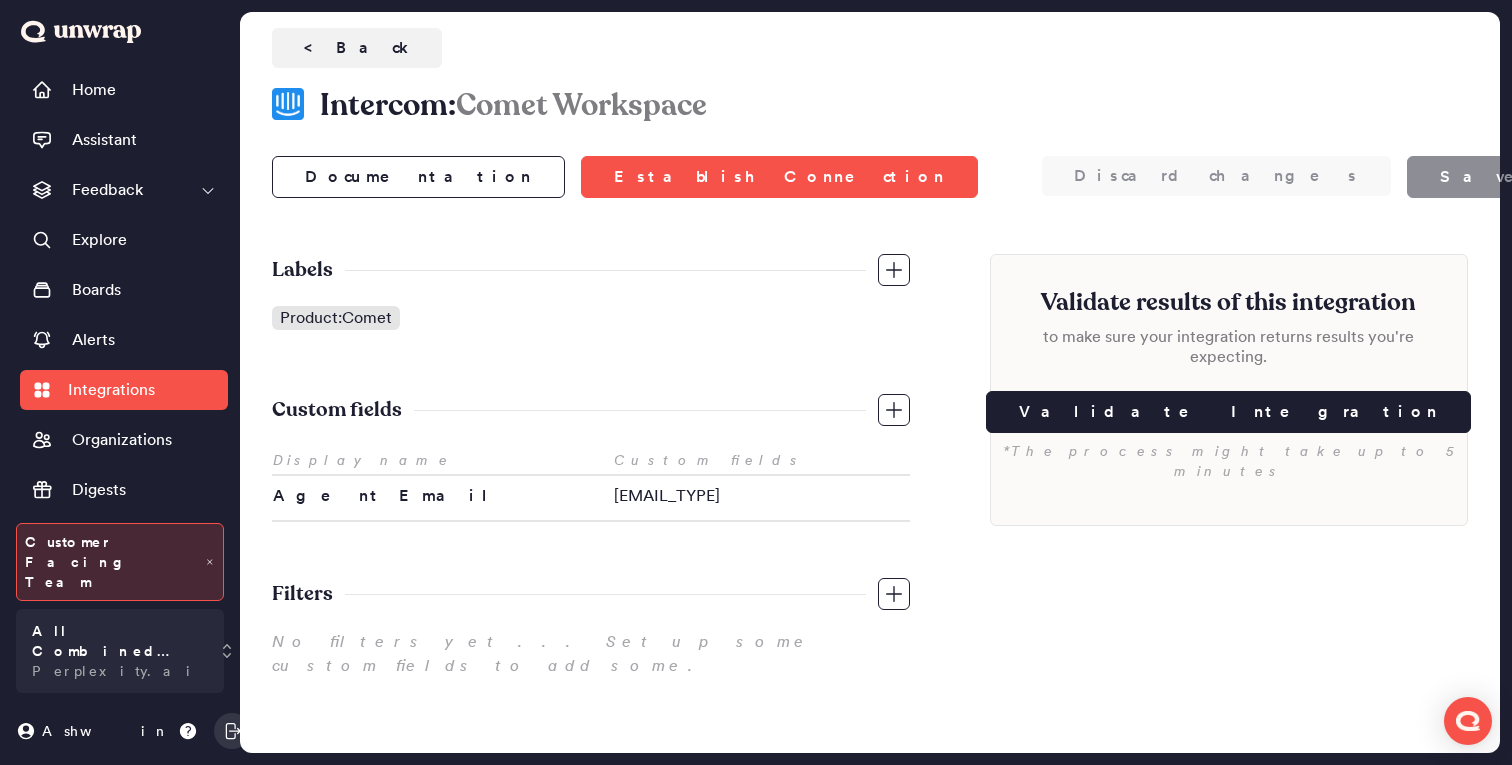 click on "Comet Workspace" at bounding box center (581, 106) 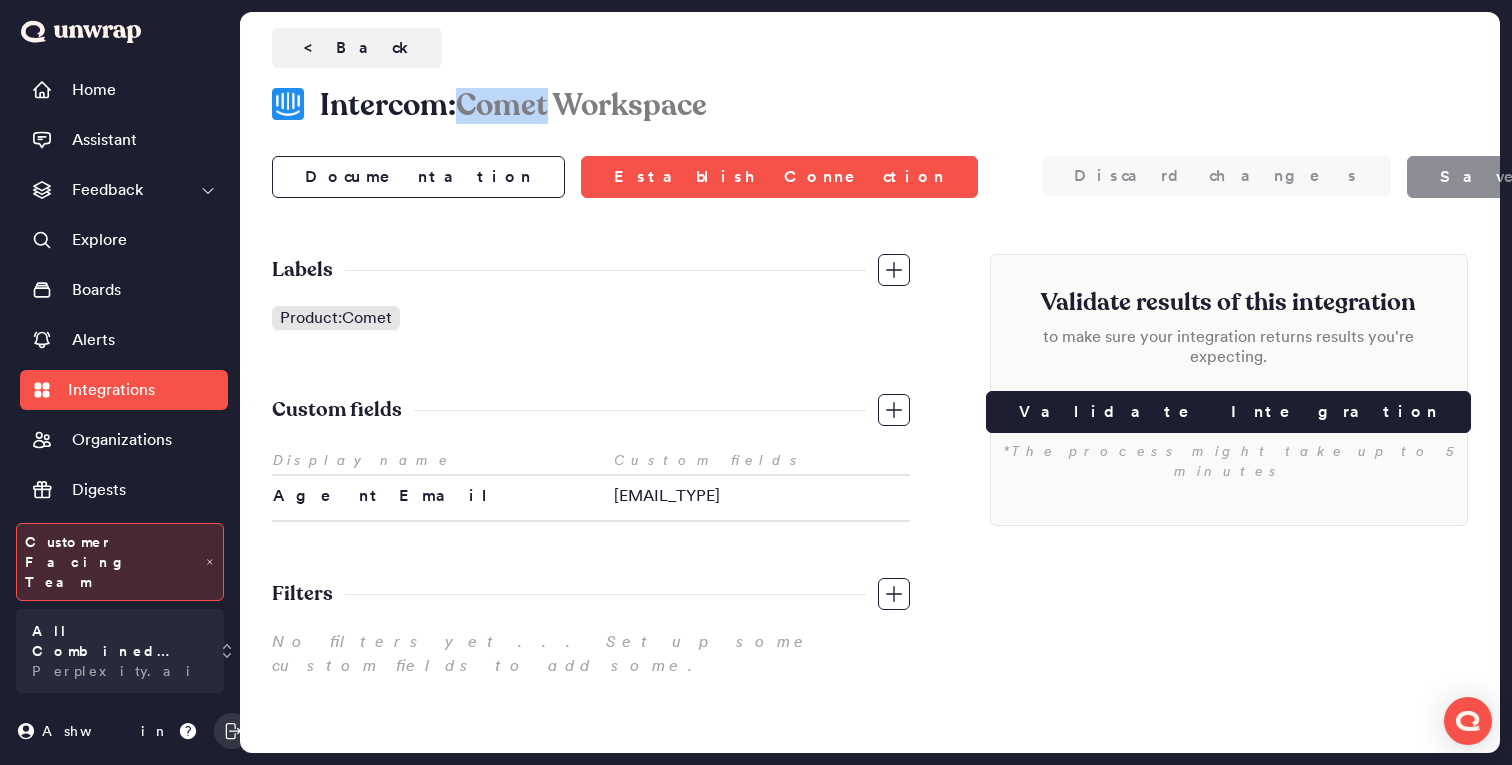 click on "Comet Workspace" at bounding box center [581, 106] 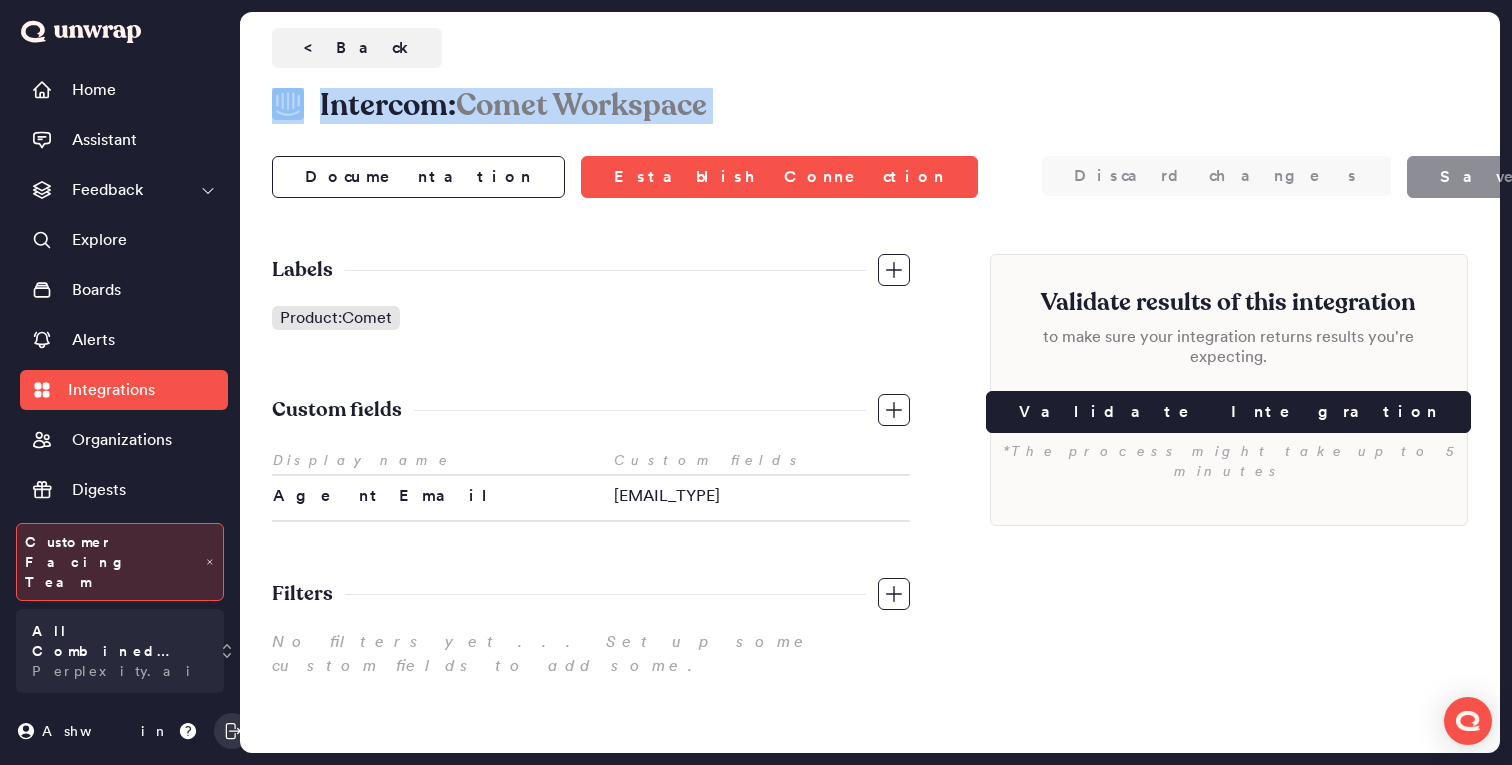 click on "Comet Workspace" at bounding box center [581, 106] 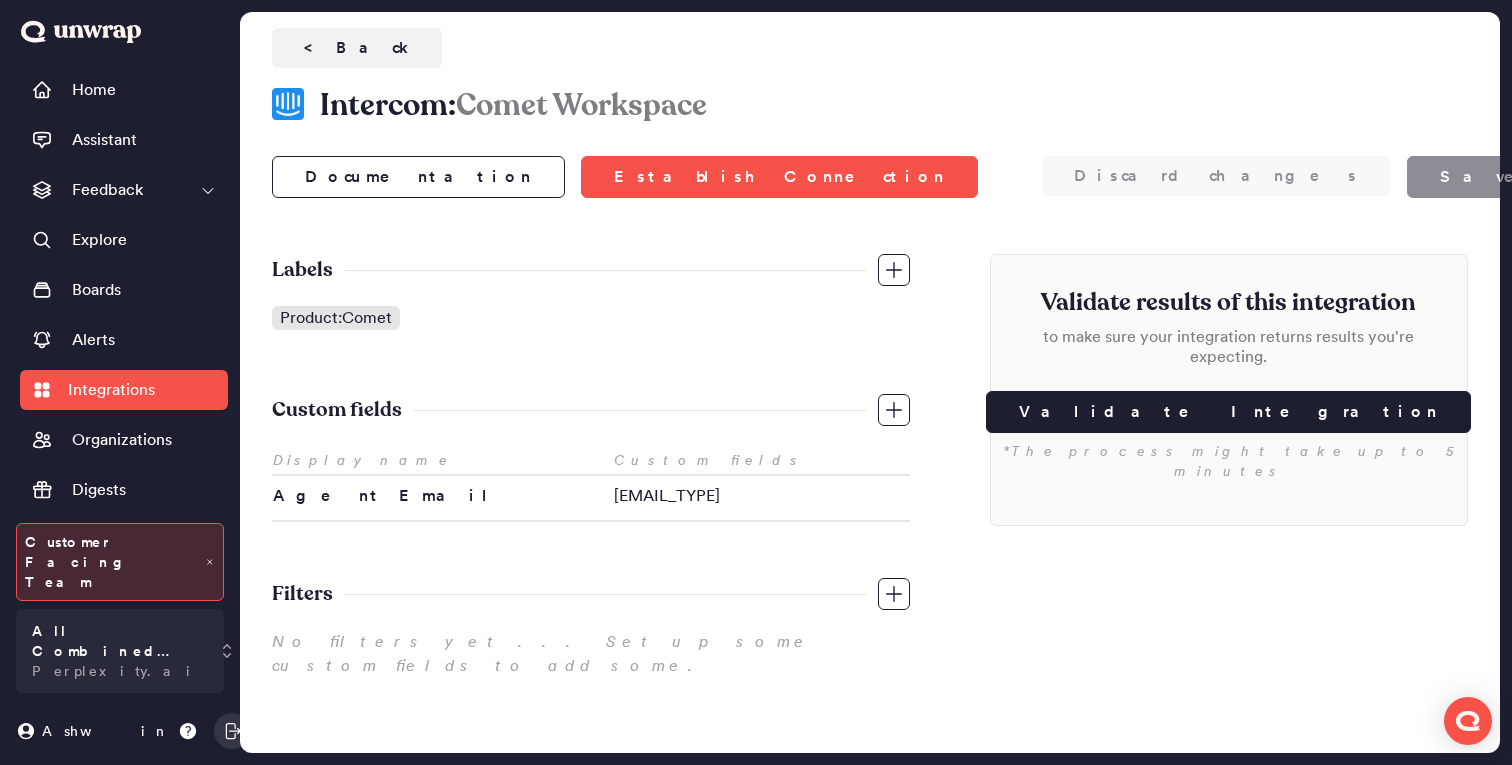 click on "Comet Workspace" at bounding box center (581, 106) 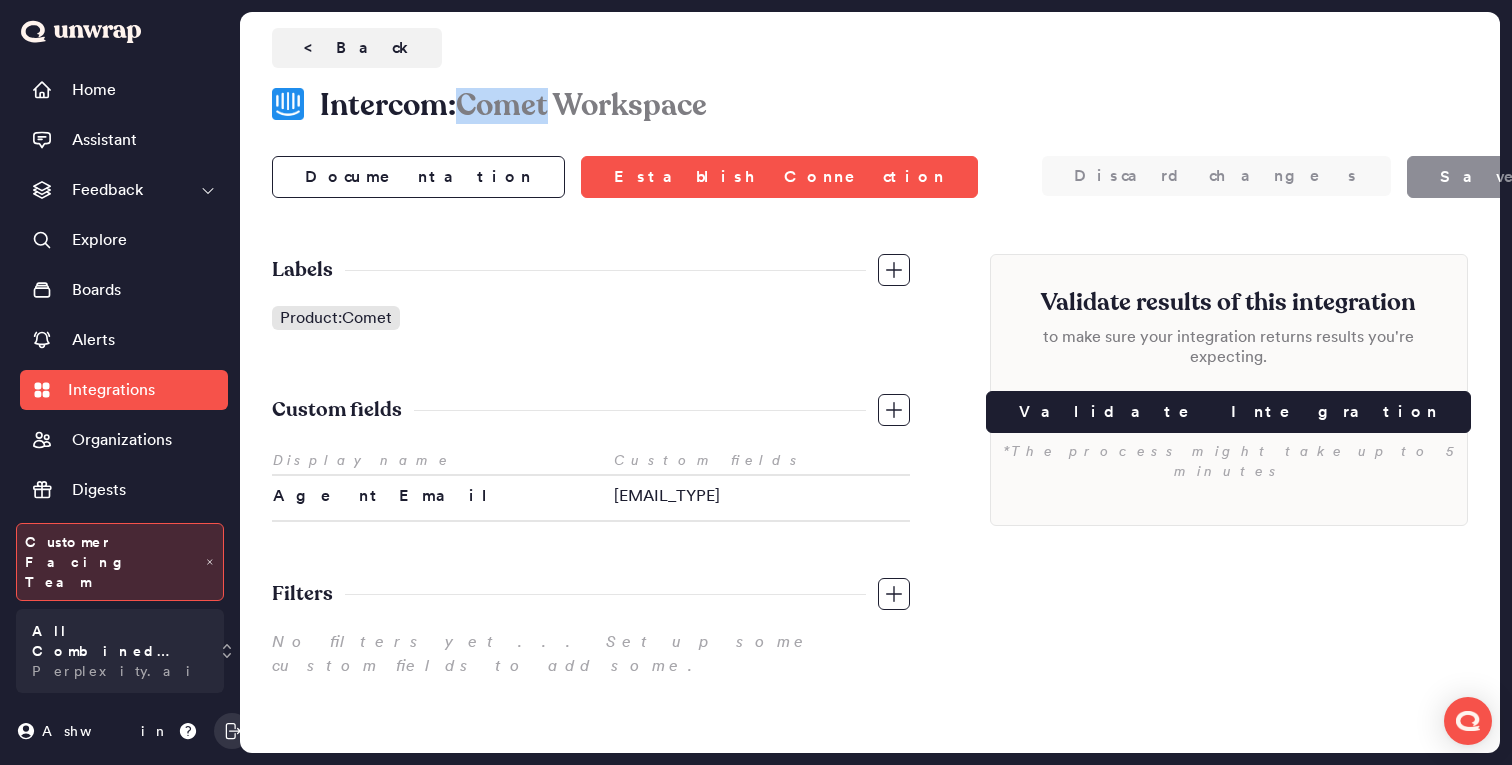 click on "Comet Workspace" at bounding box center [581, 106] 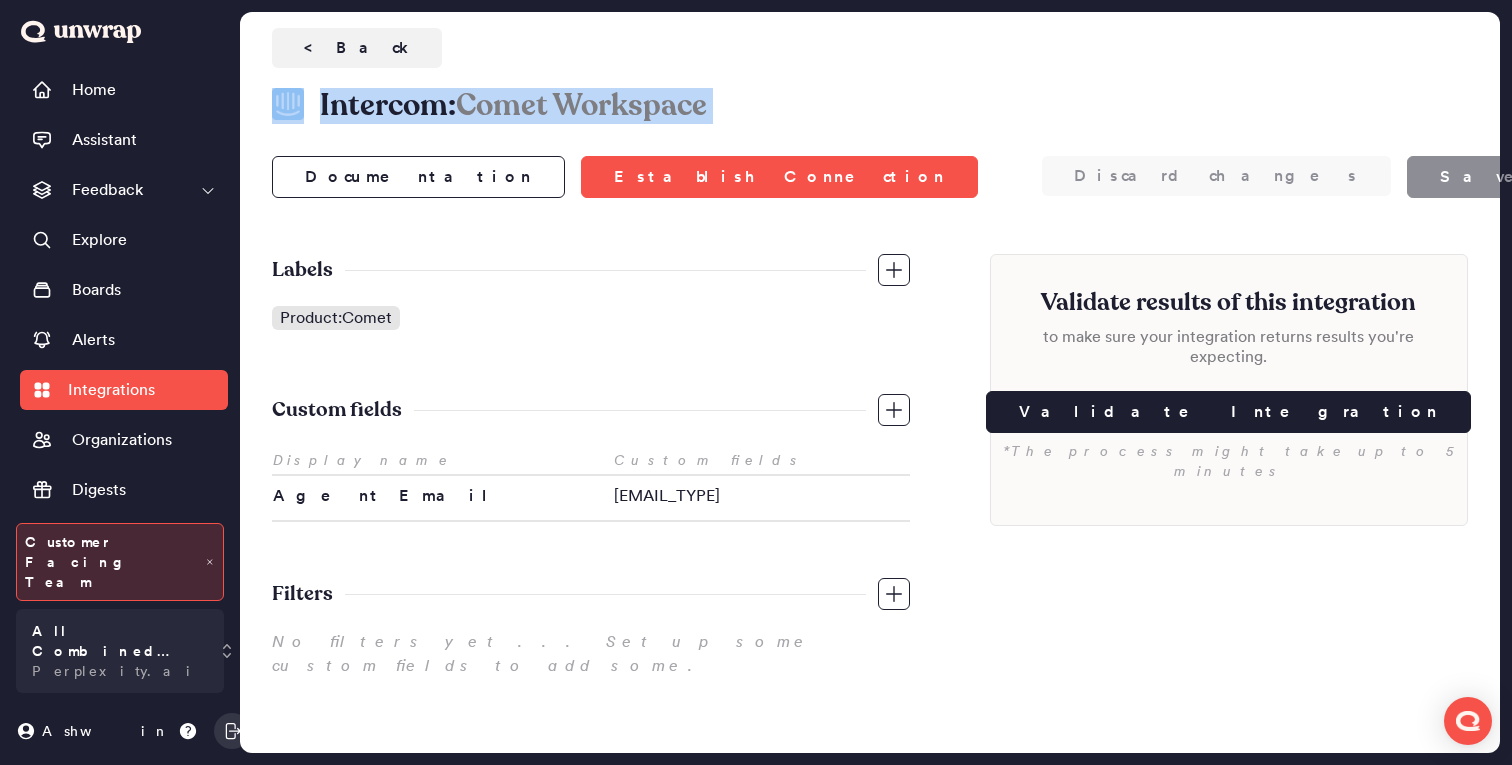 click on "Comet Workspace" at bounding box center (581, 106) 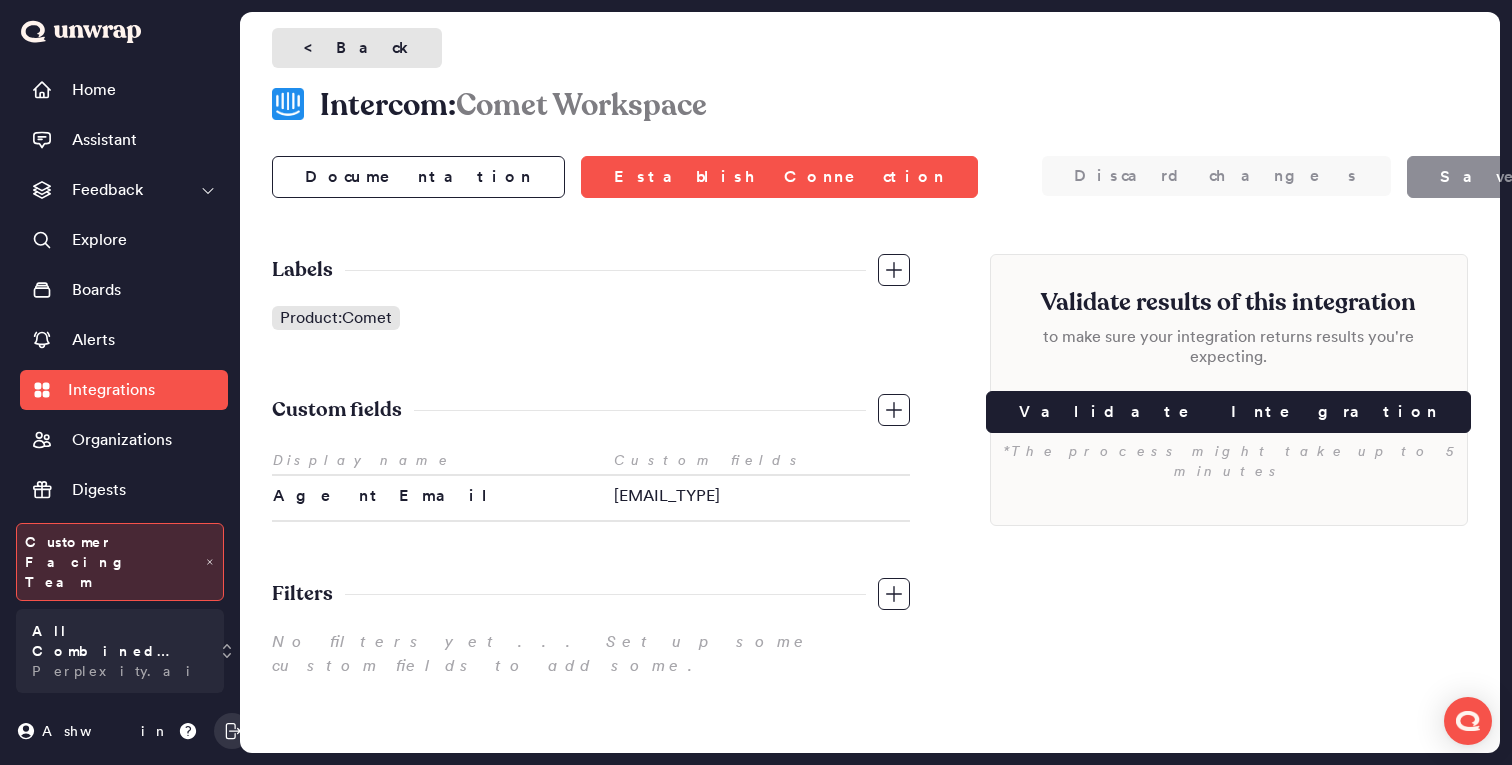 click on "< Back" at bounding box center [357, 48] 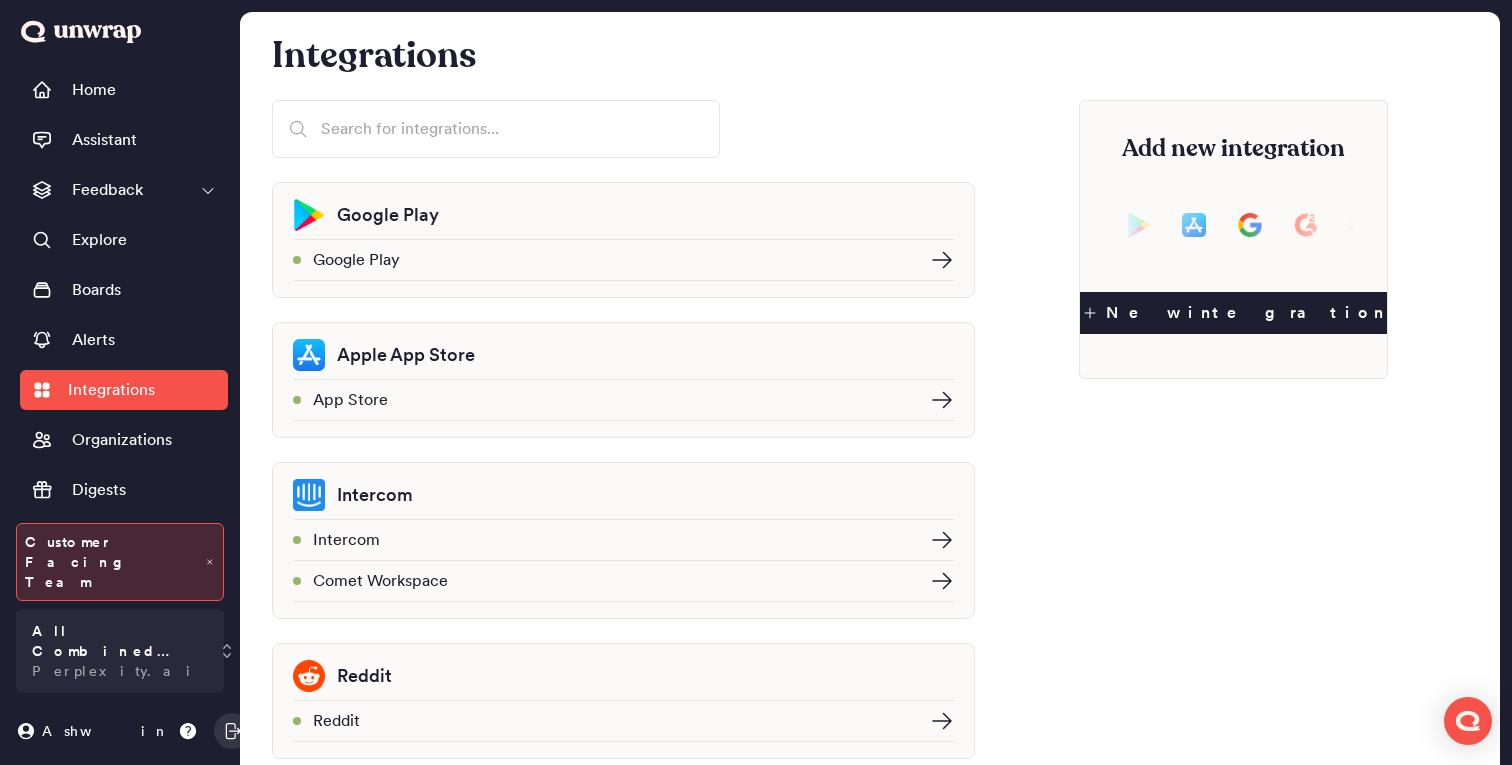 click on "Add new integration New integration" at bounding box center [1233, 733] 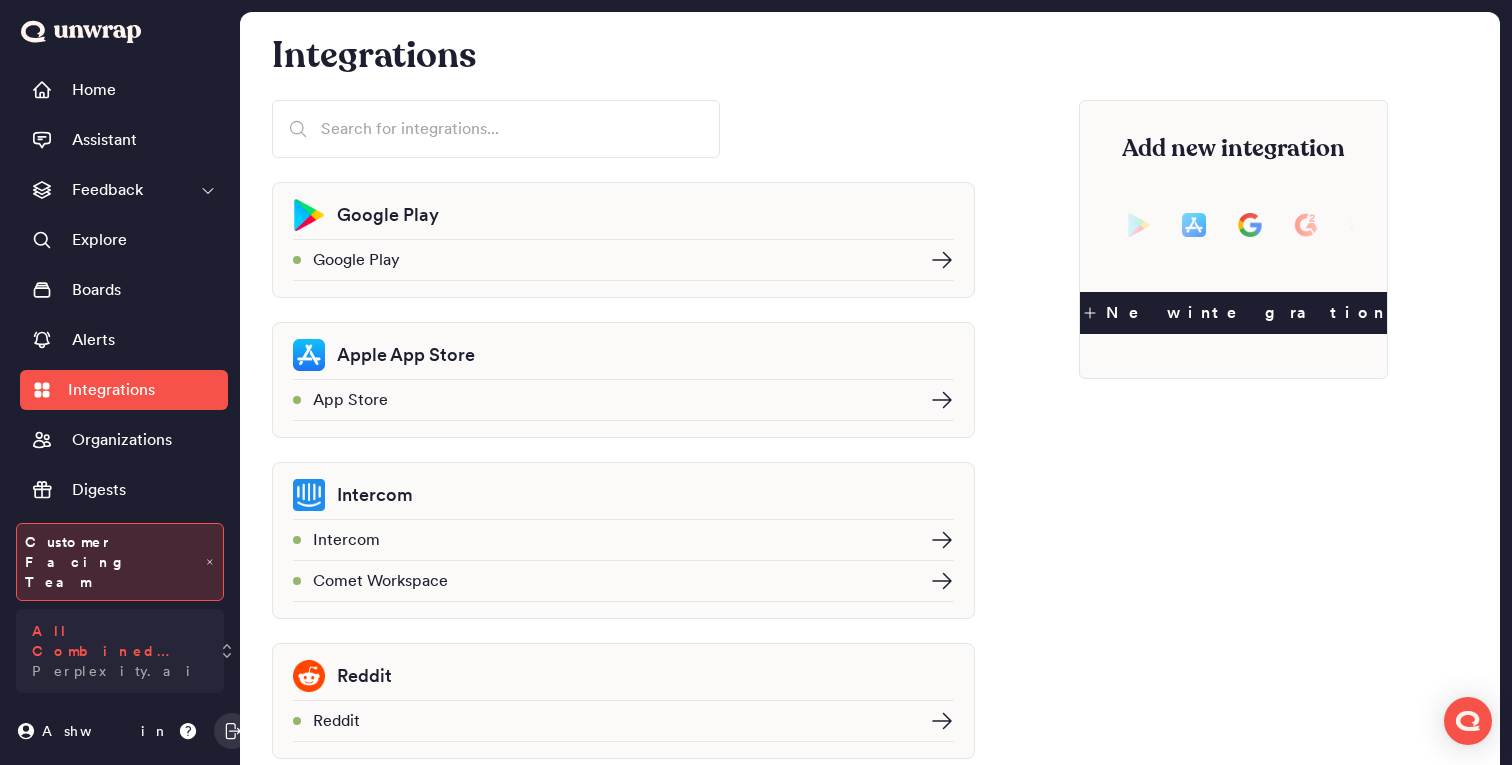 click on "All Combined Feedback" at bounding box center [116, 641] 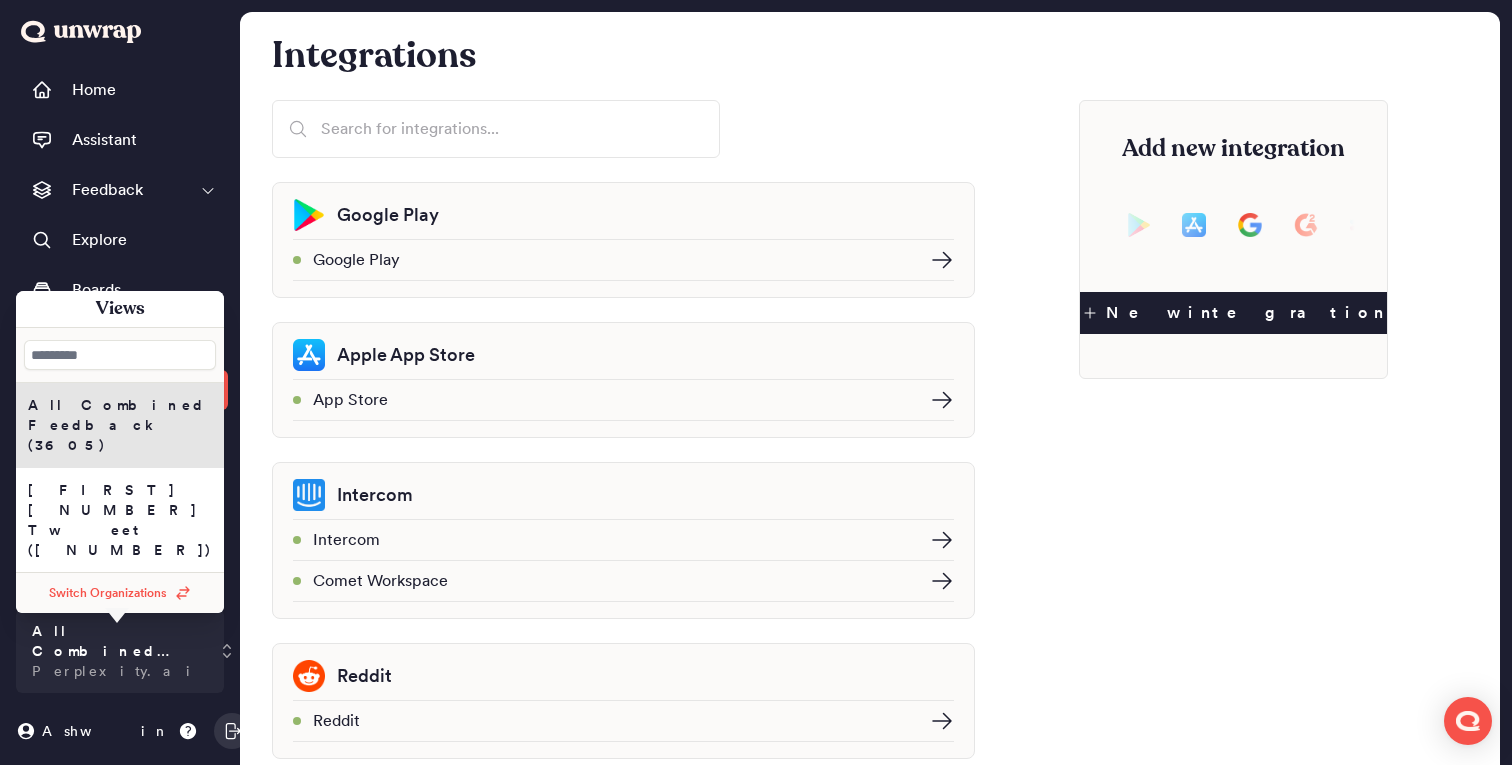 click on "Add new integration New integration" at bounding box center [1233, 733] 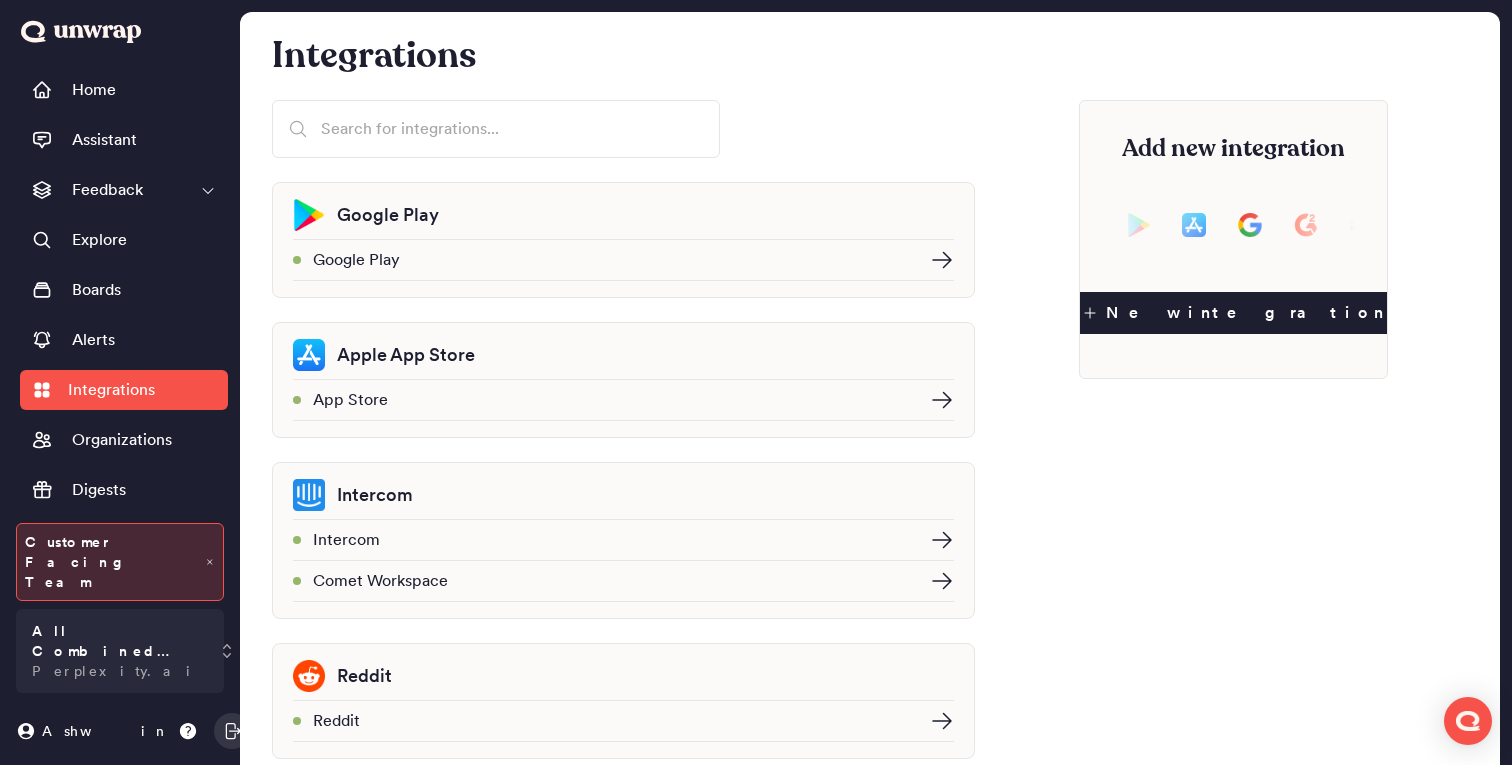 click on "Integrations Google Play Google Play Apple App Store App Store Intercom Intercom Comet Workspace Reddit Reddit Discord Messages Discord: feedback-general Discord: ideas Discord: quick-question Discord: feedback-web Discord: feedback-ios Discord: feedback-android Discord: web-alpha-feedback Comet Discord Twitter Twitter Comet Twitter Add new integration New integration" at bounding box center [870, 693] 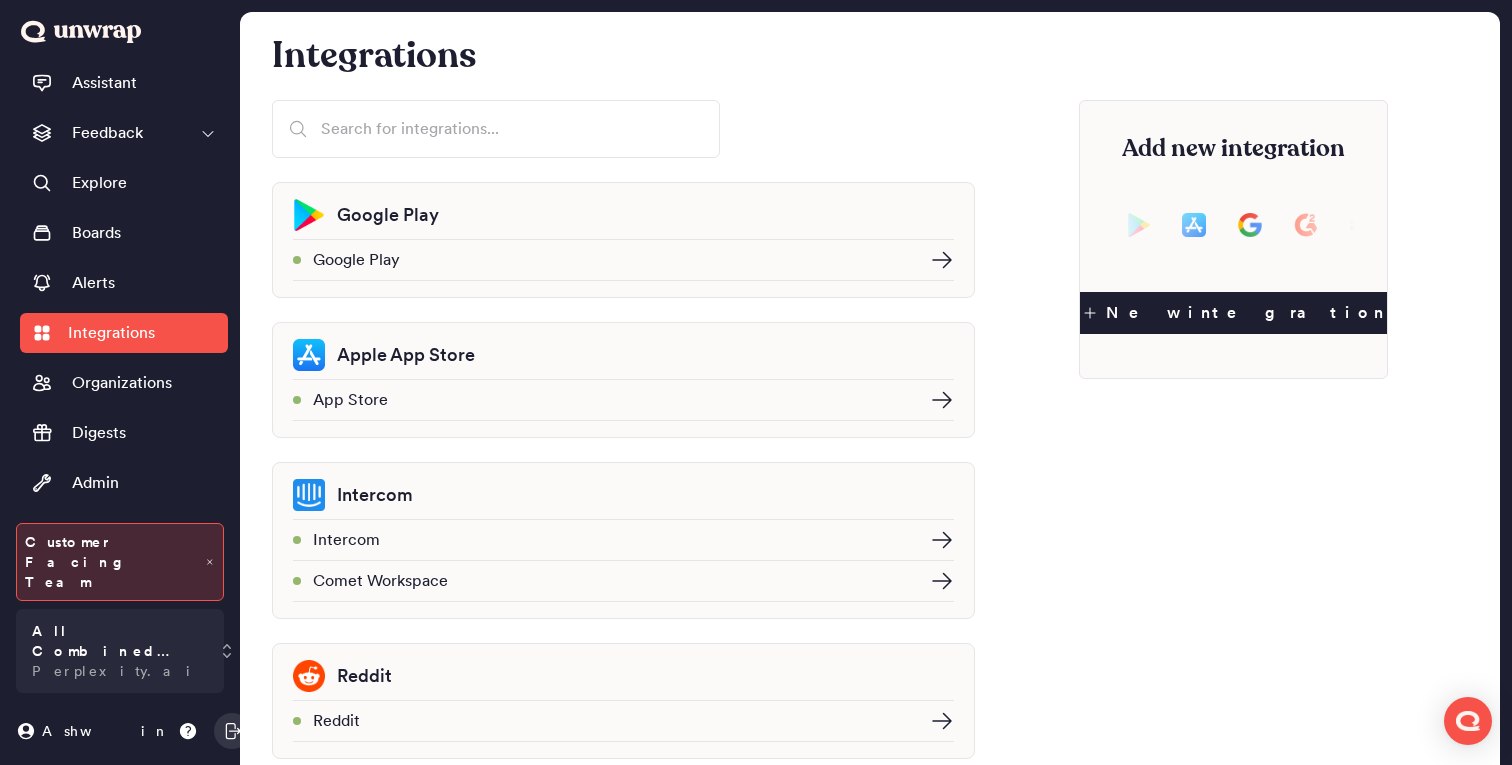scroll, scrollTop: 0, scrollLeft: 0, axis: both 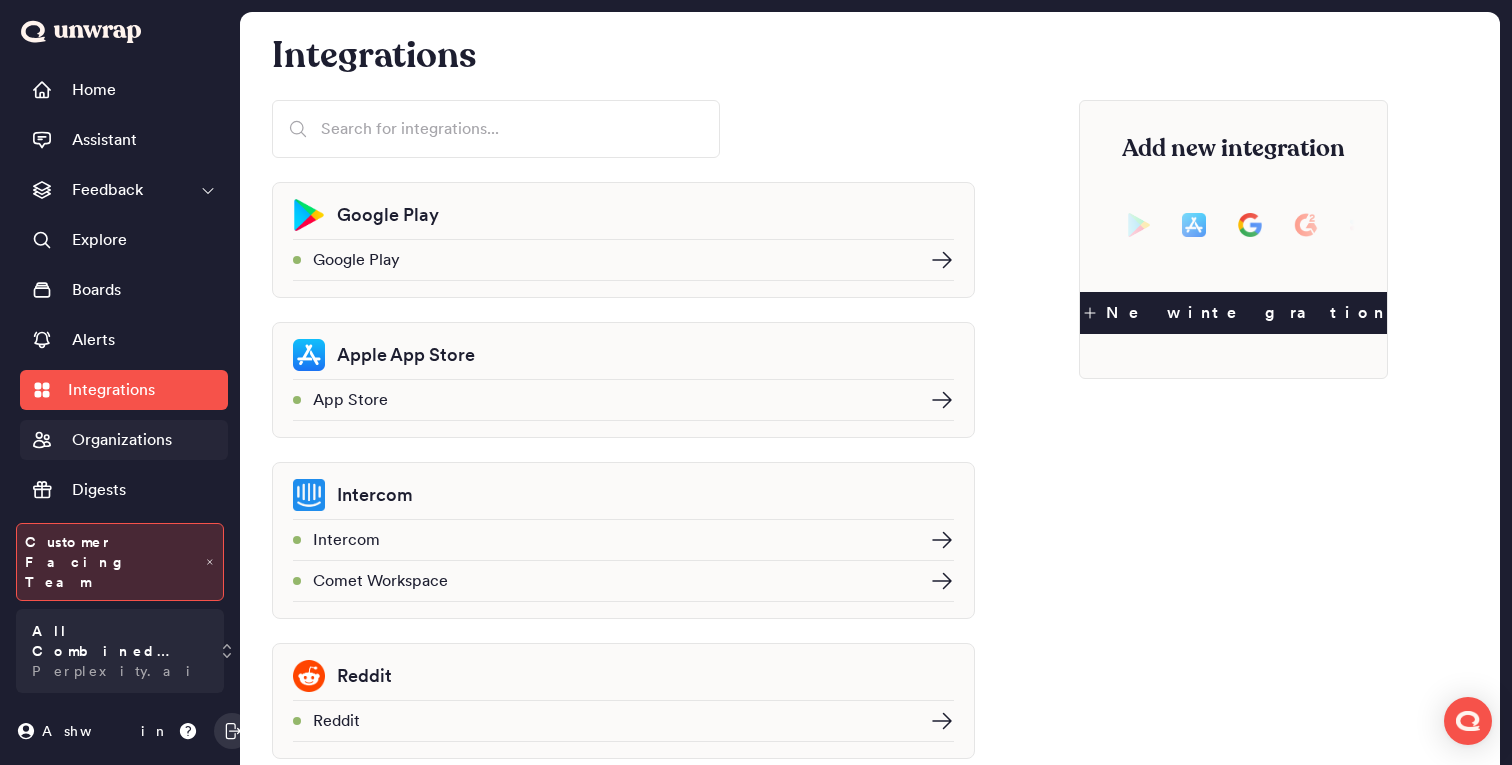 click on "Organizations" at bounding box center [122, 440] 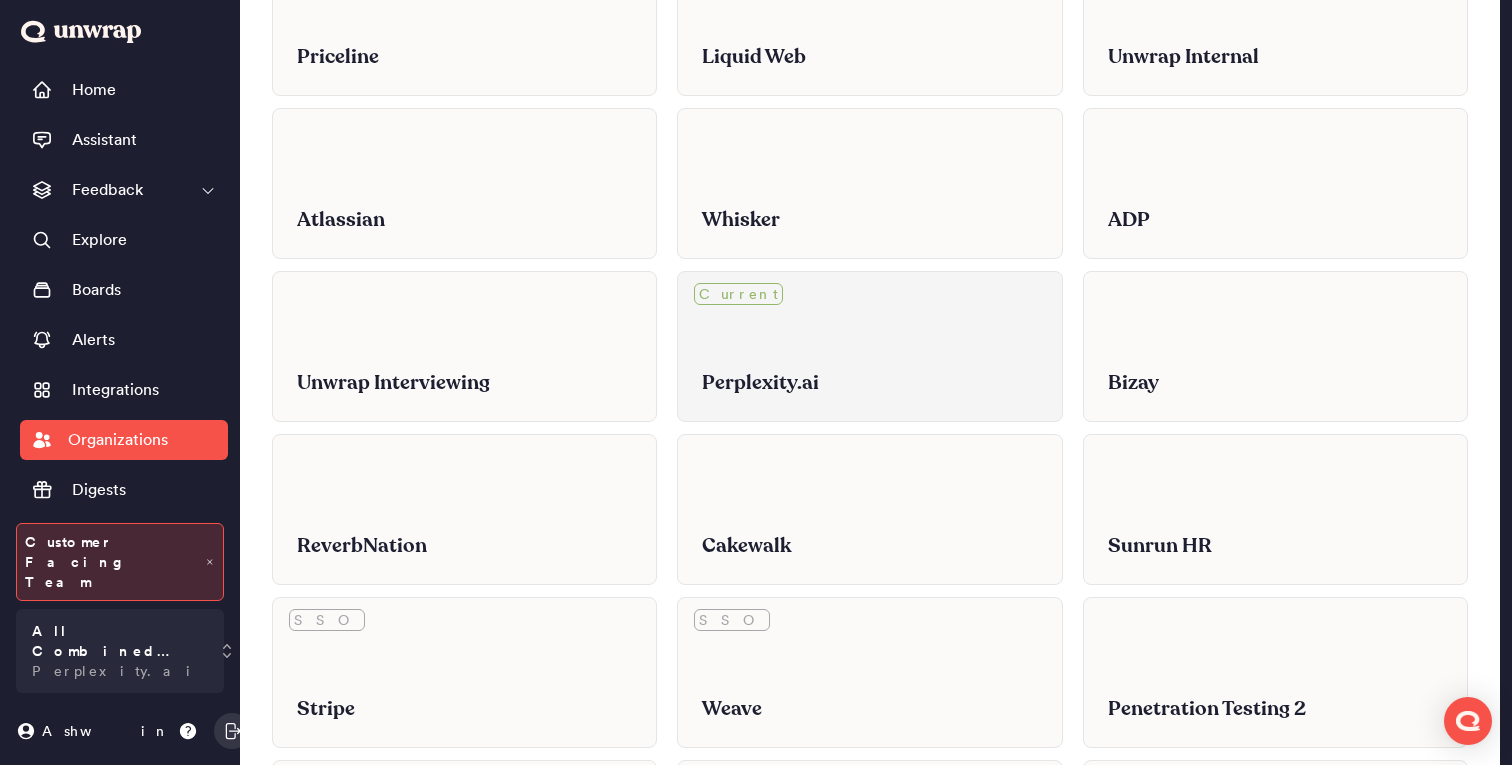 click on "Perplexity.ai" at bounding box center [869, 383] 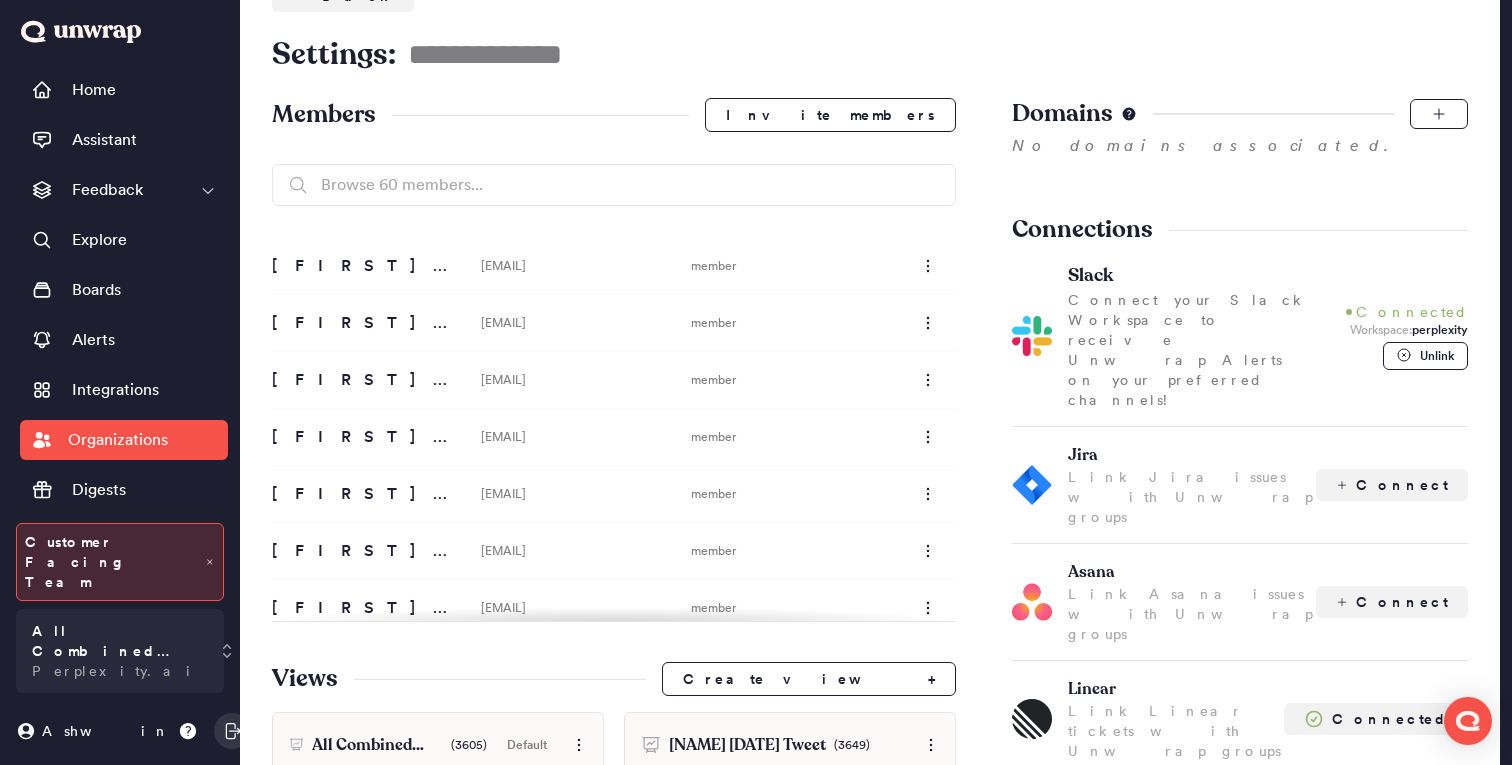 scroll, scrollTop: 209, scrollLeft: 0, axis: vertical 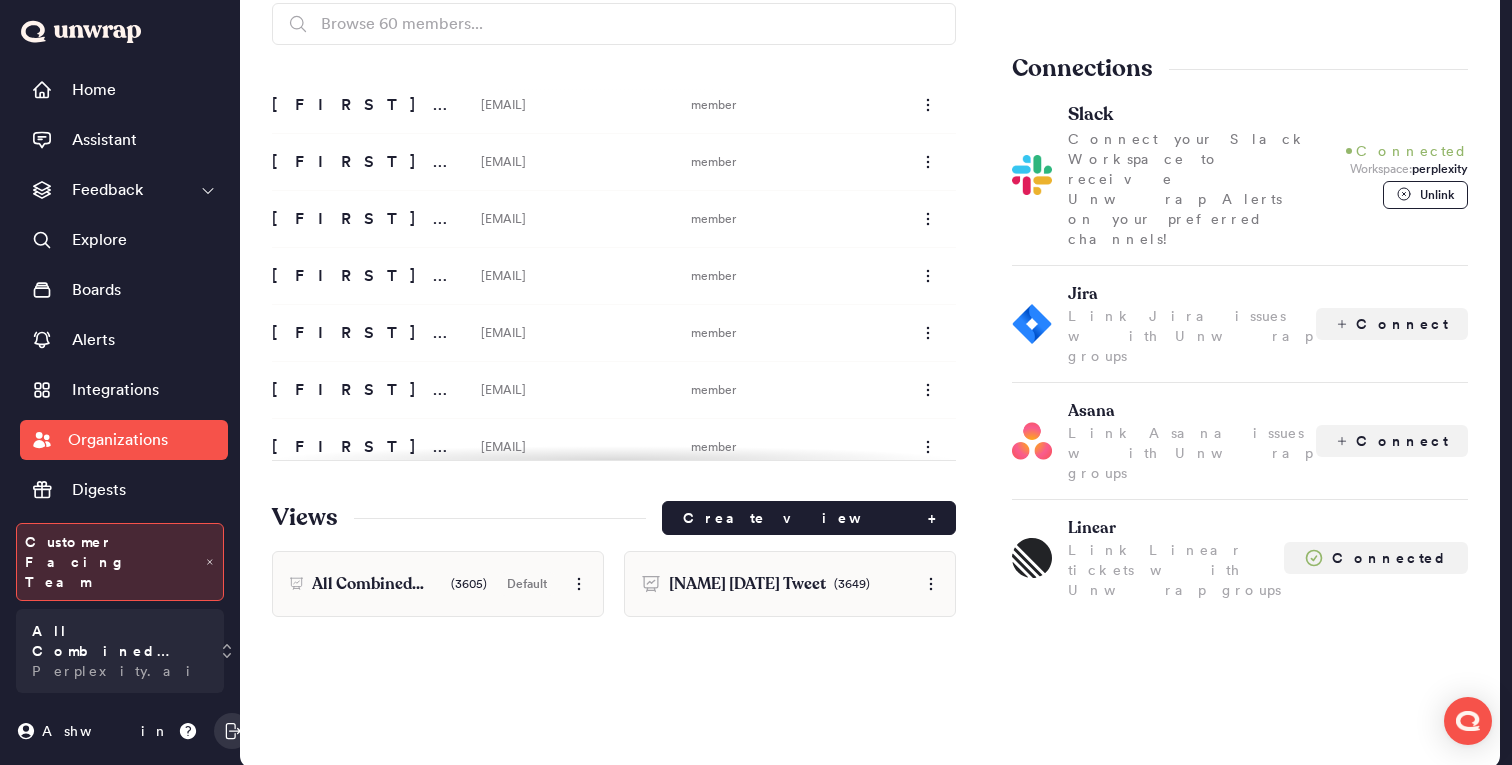 click on "Create view +" at bounding box center (809, 518) 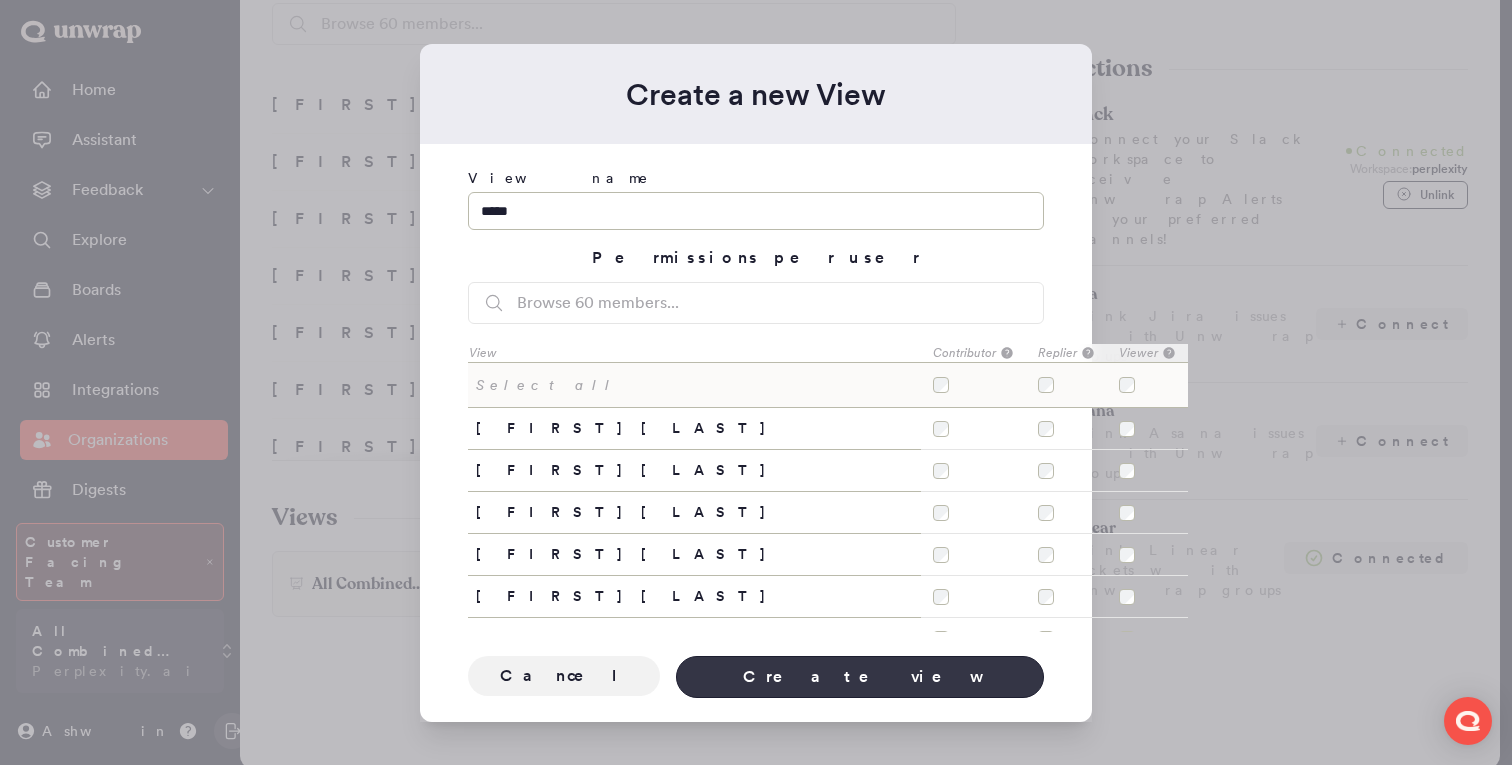 type on "*****" 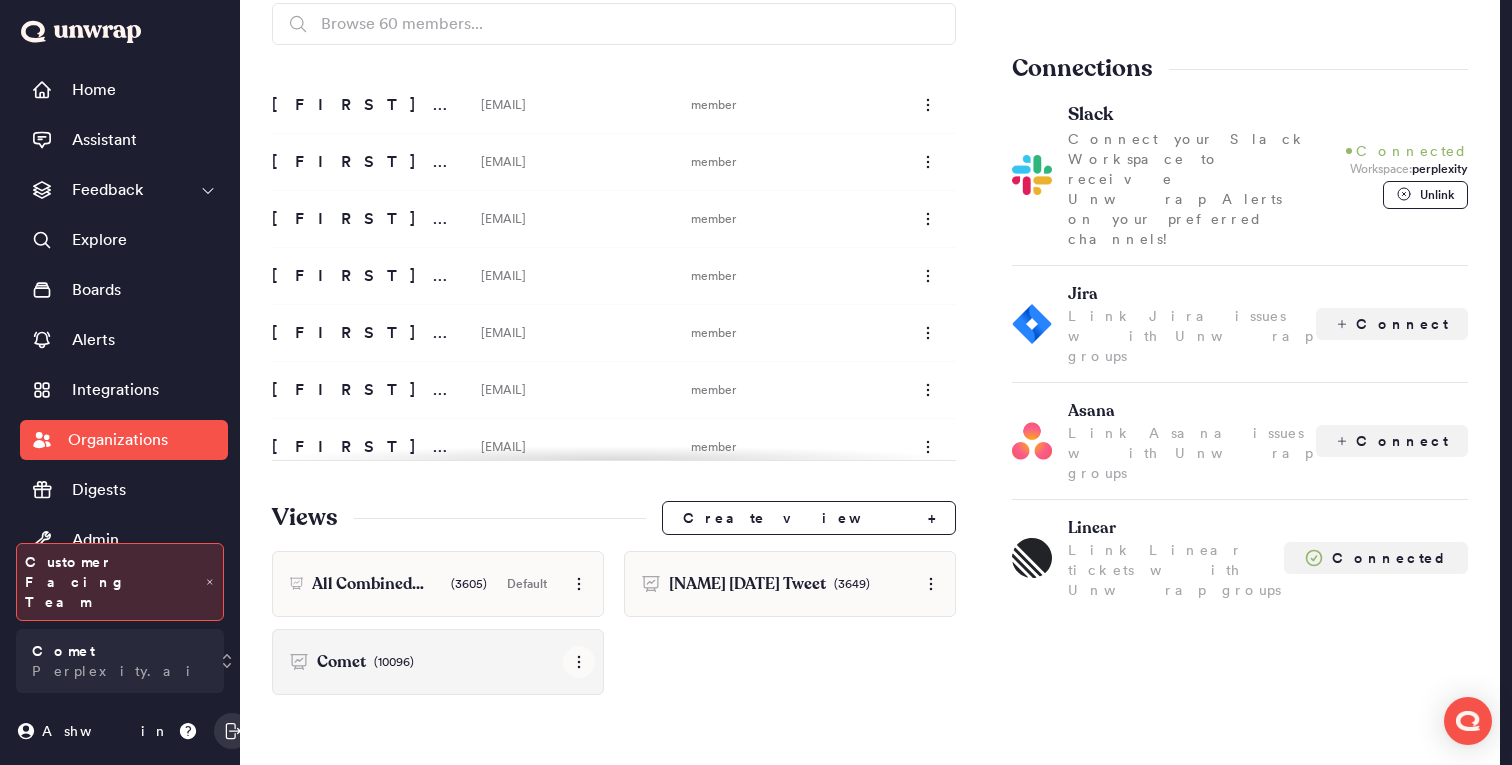 type 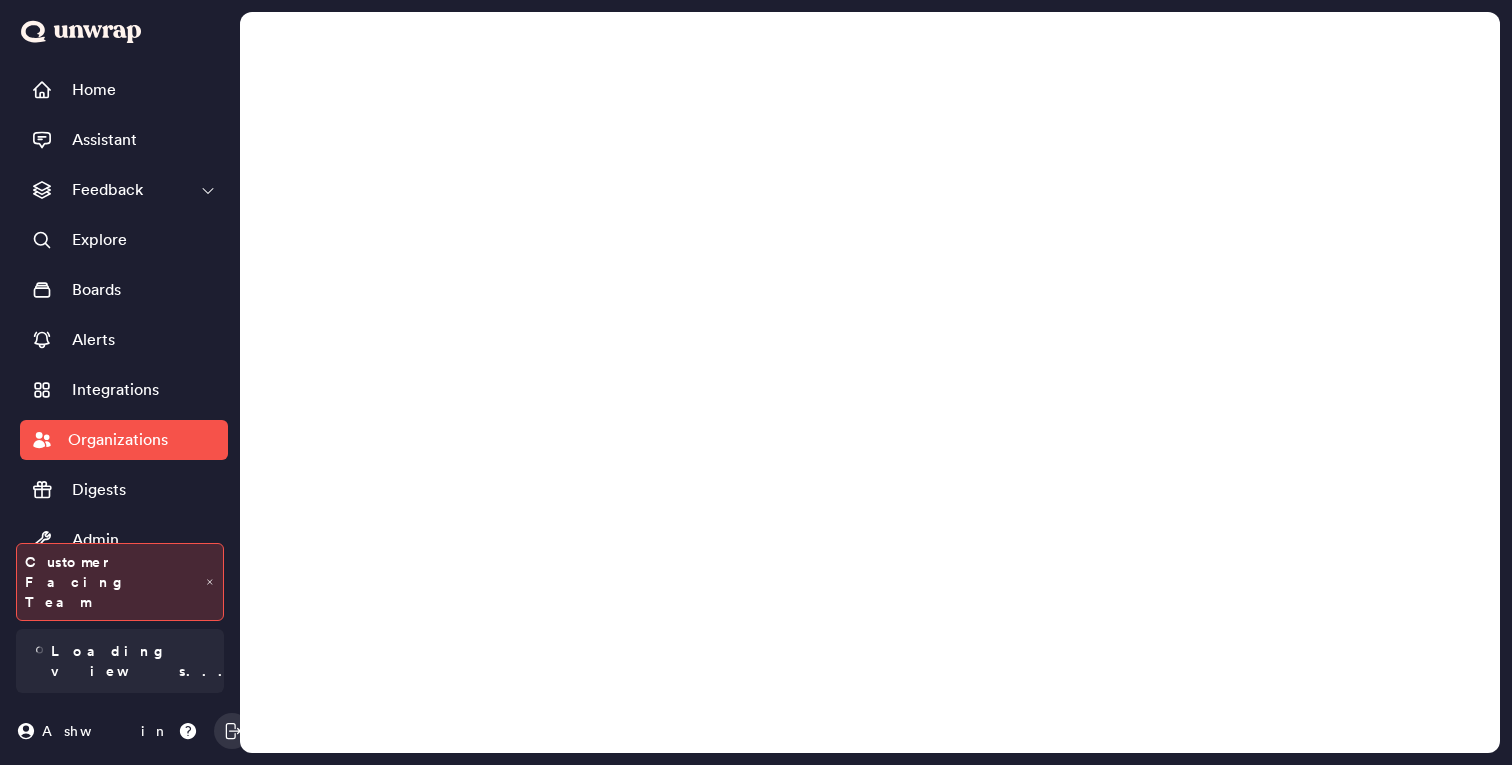 scroll, scrollTop: 0, scrollLeft: 0, axis: both 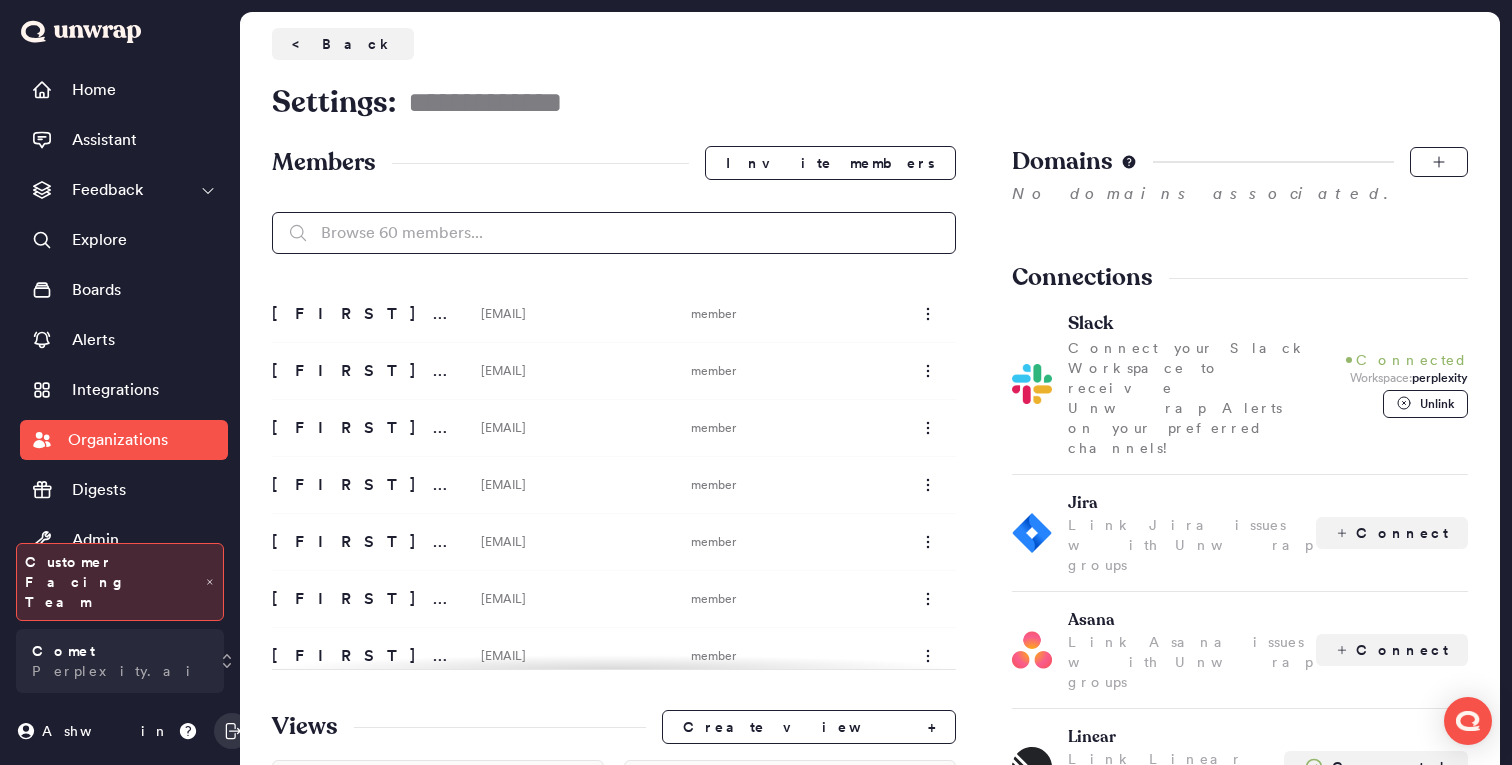 click at bounding box center [614, 233] 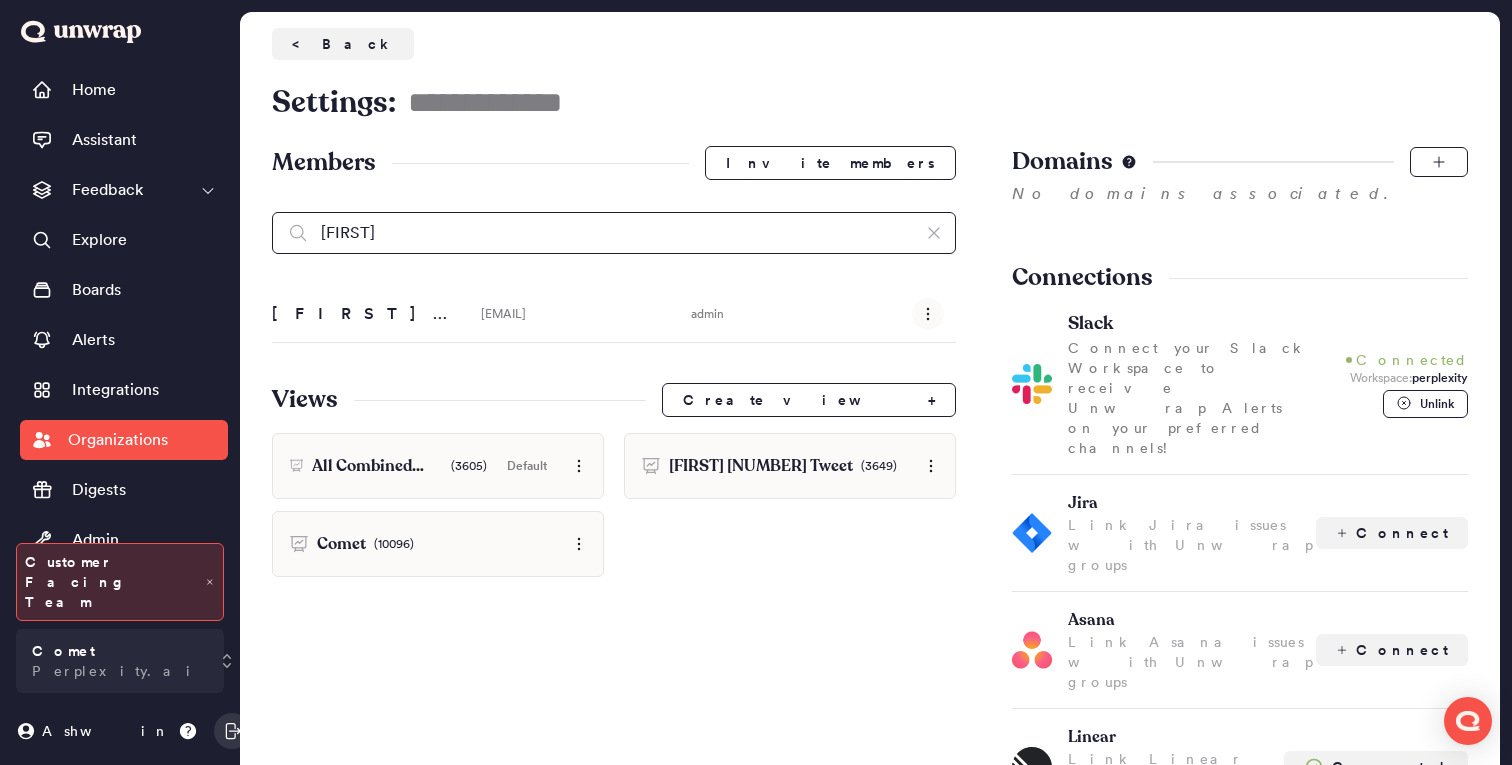 type on "dan" 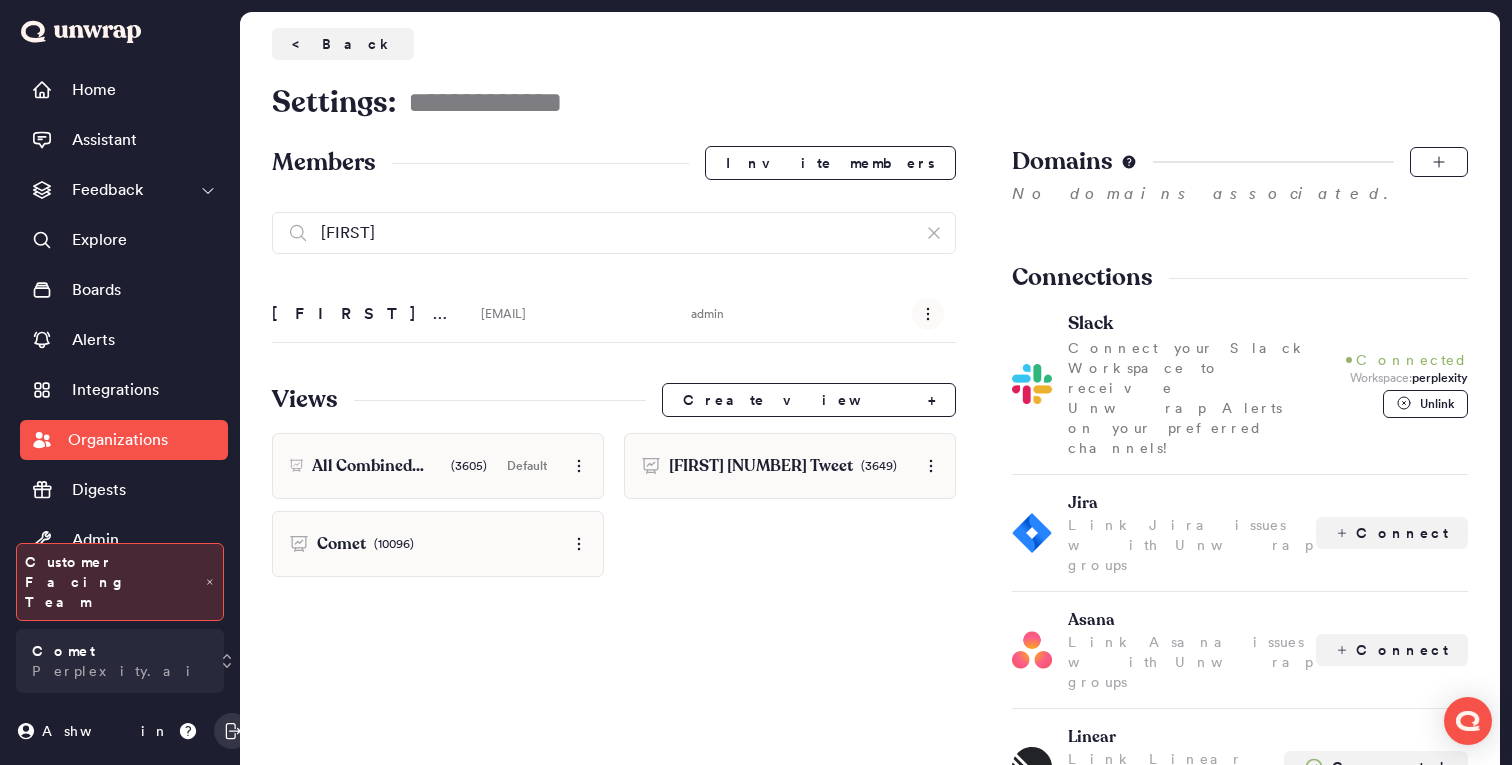click 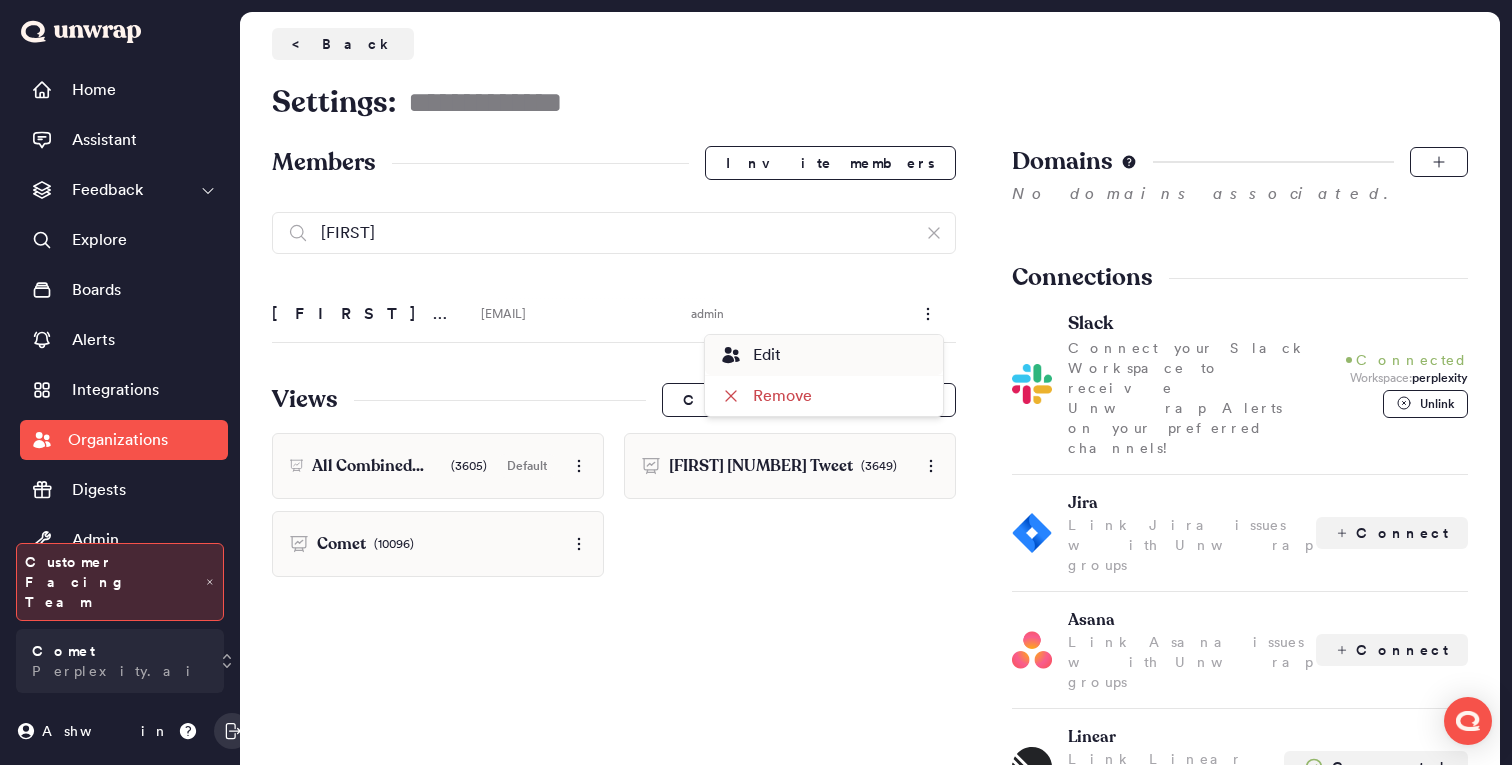 click on "Edit" at bounding box center (824, 355) 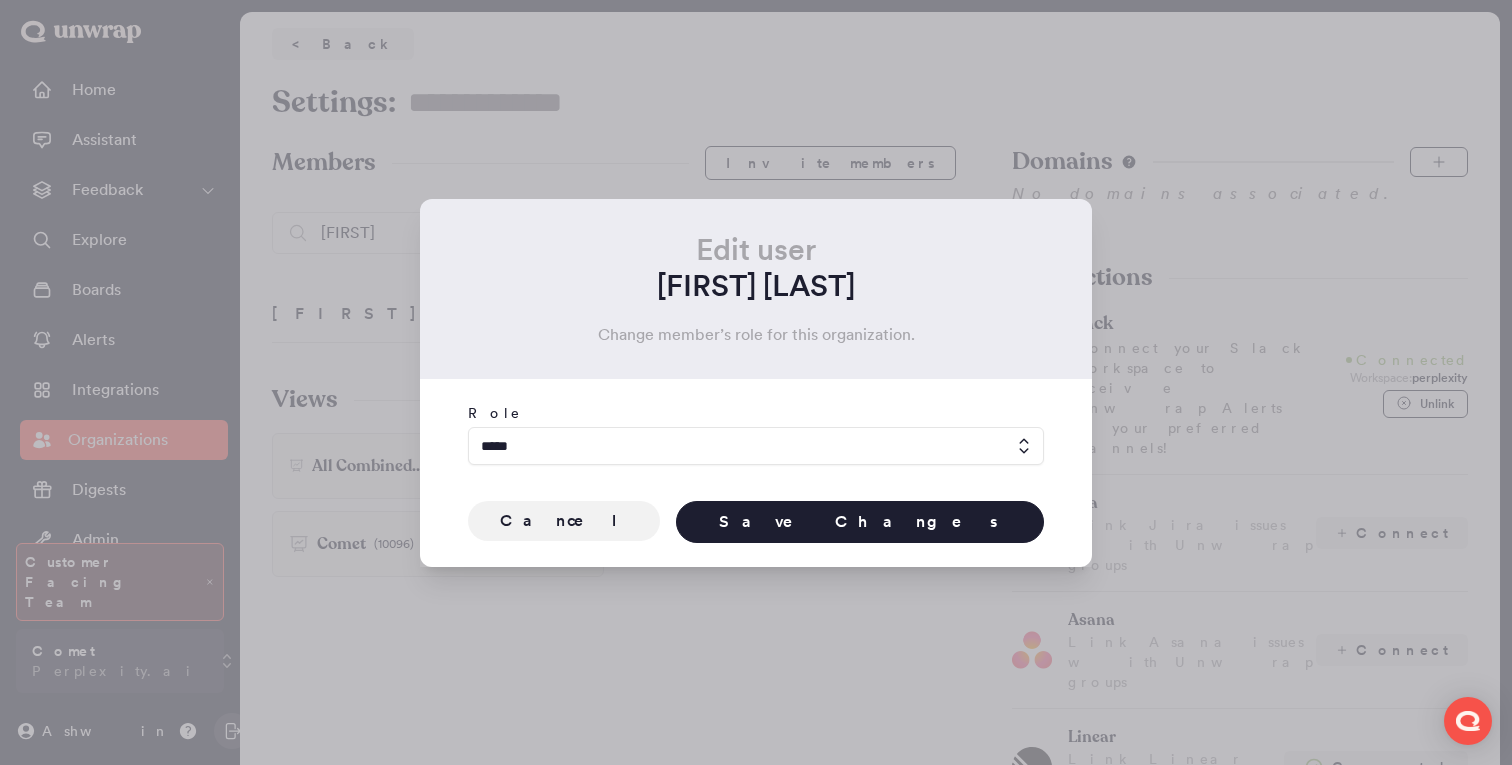 click at bounding box center (756, 382) 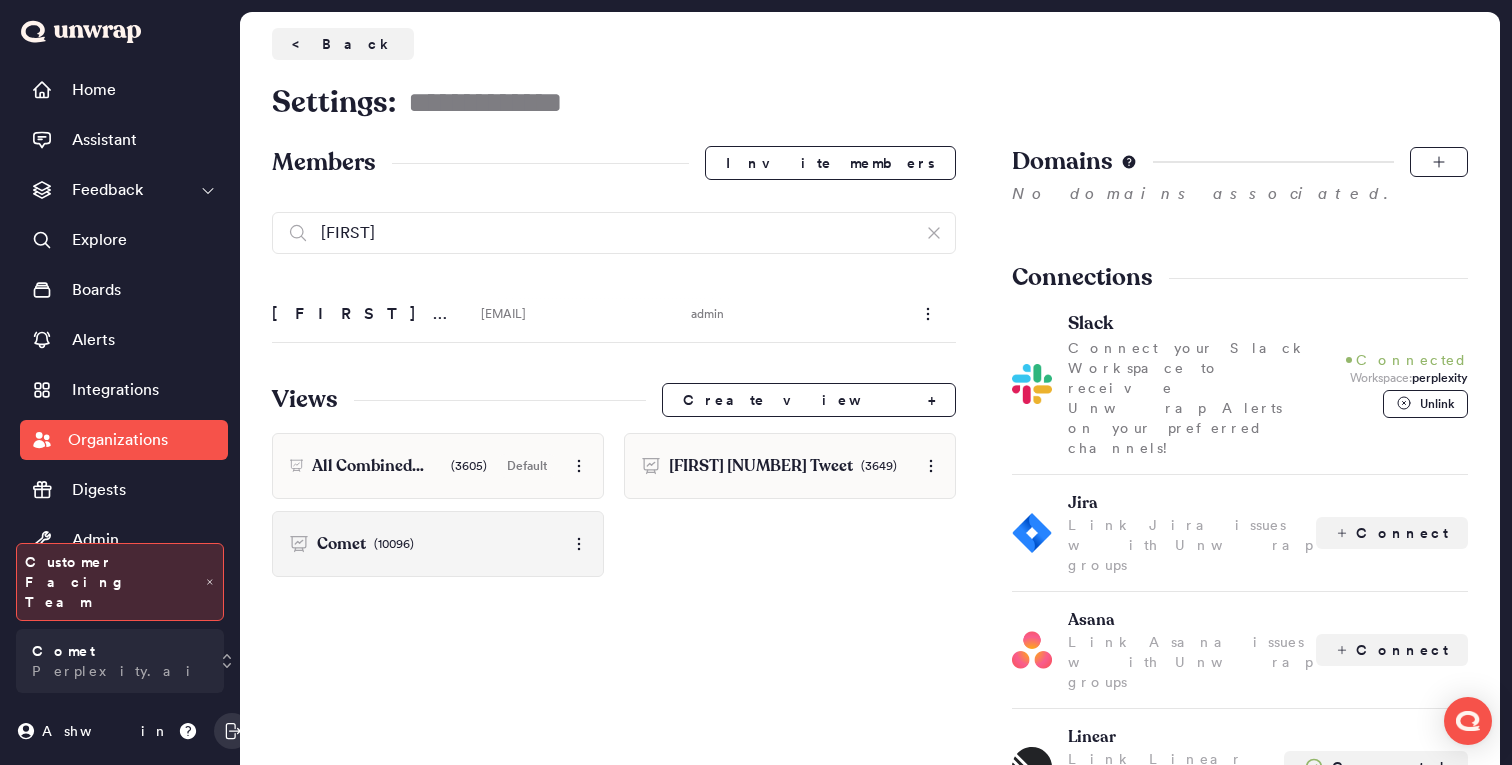 click on "Comet" at bounding box center (341, 544) 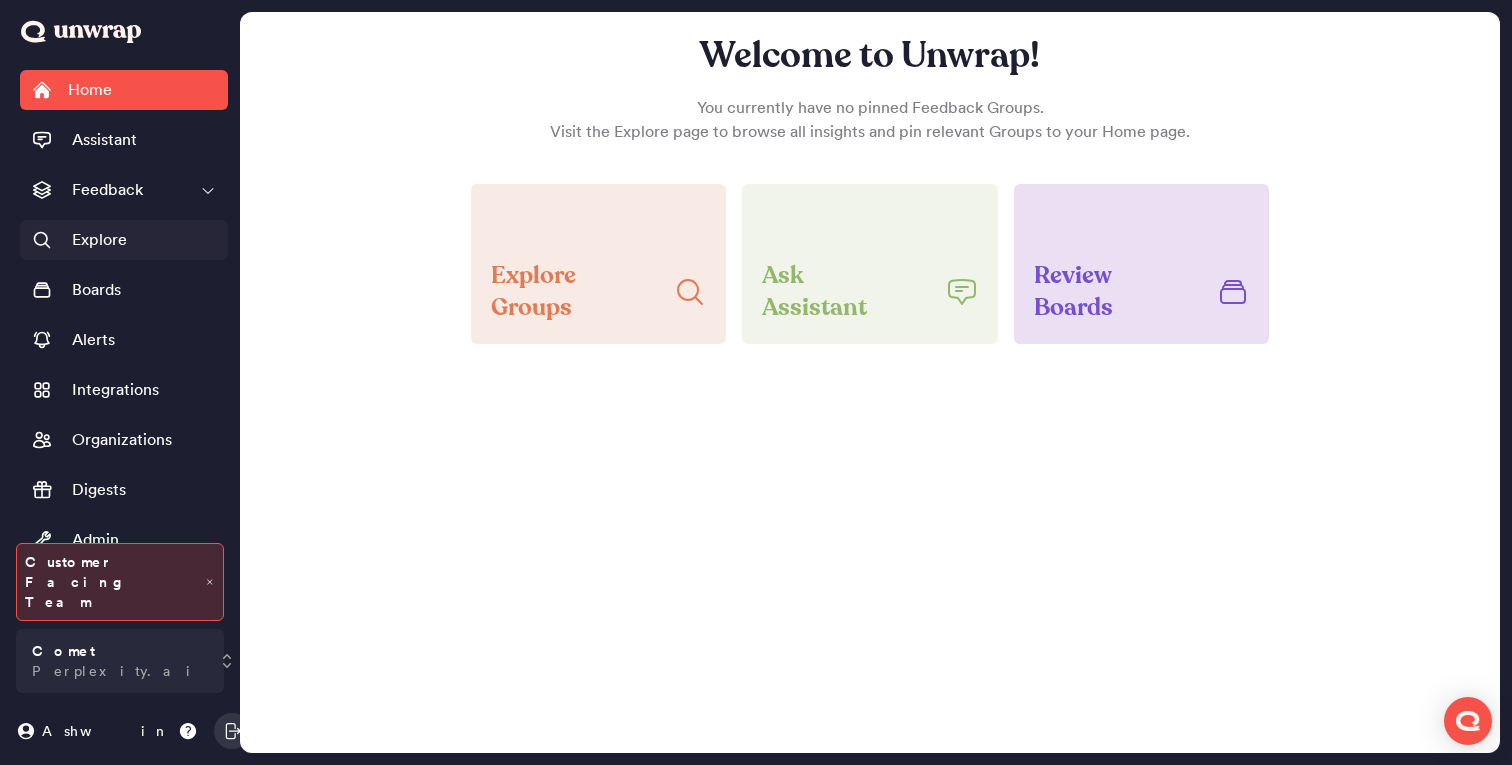 click on "Explore" at bounding box center (99, 240) 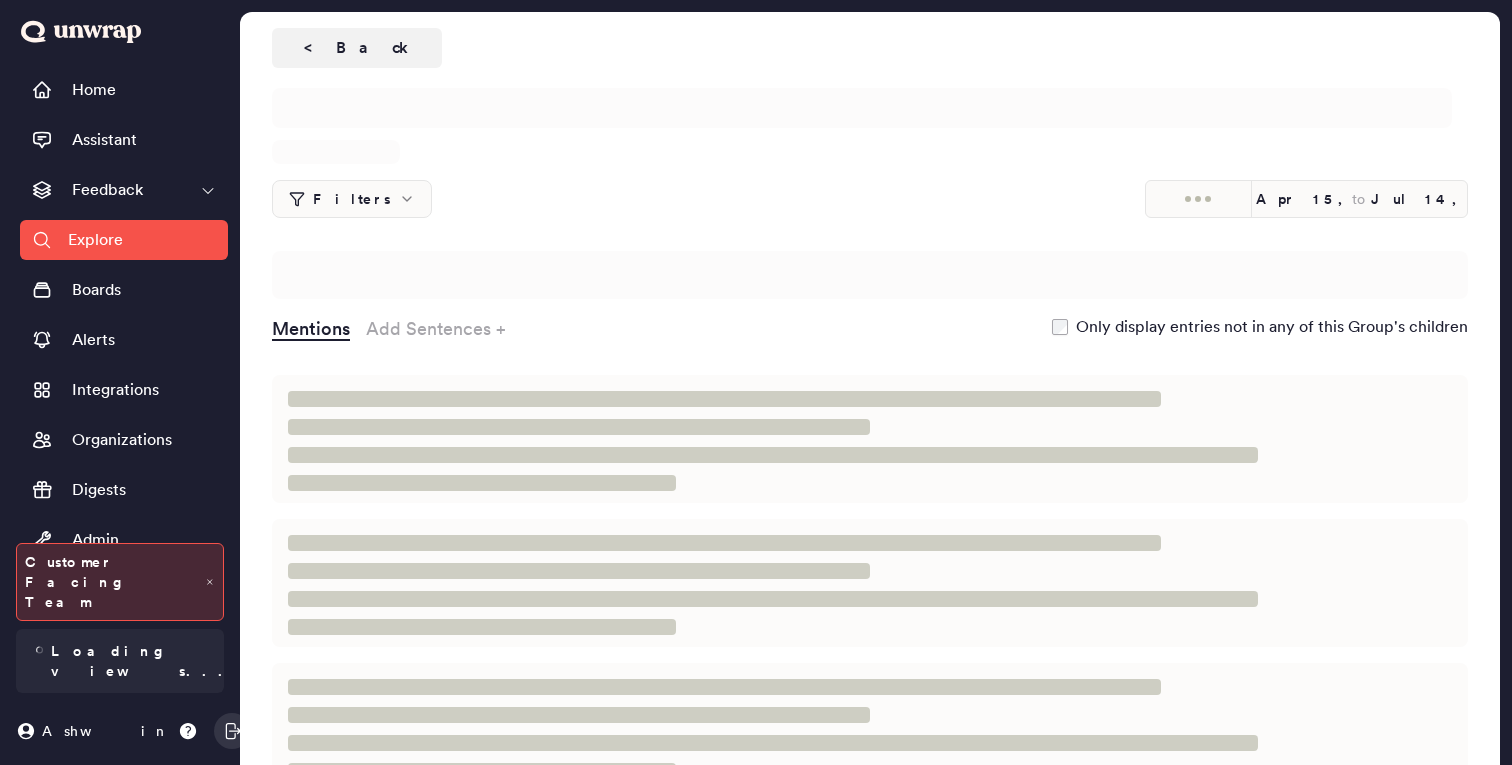 scroll, scrollTop: 0, scrollLeft: 0, axis: both 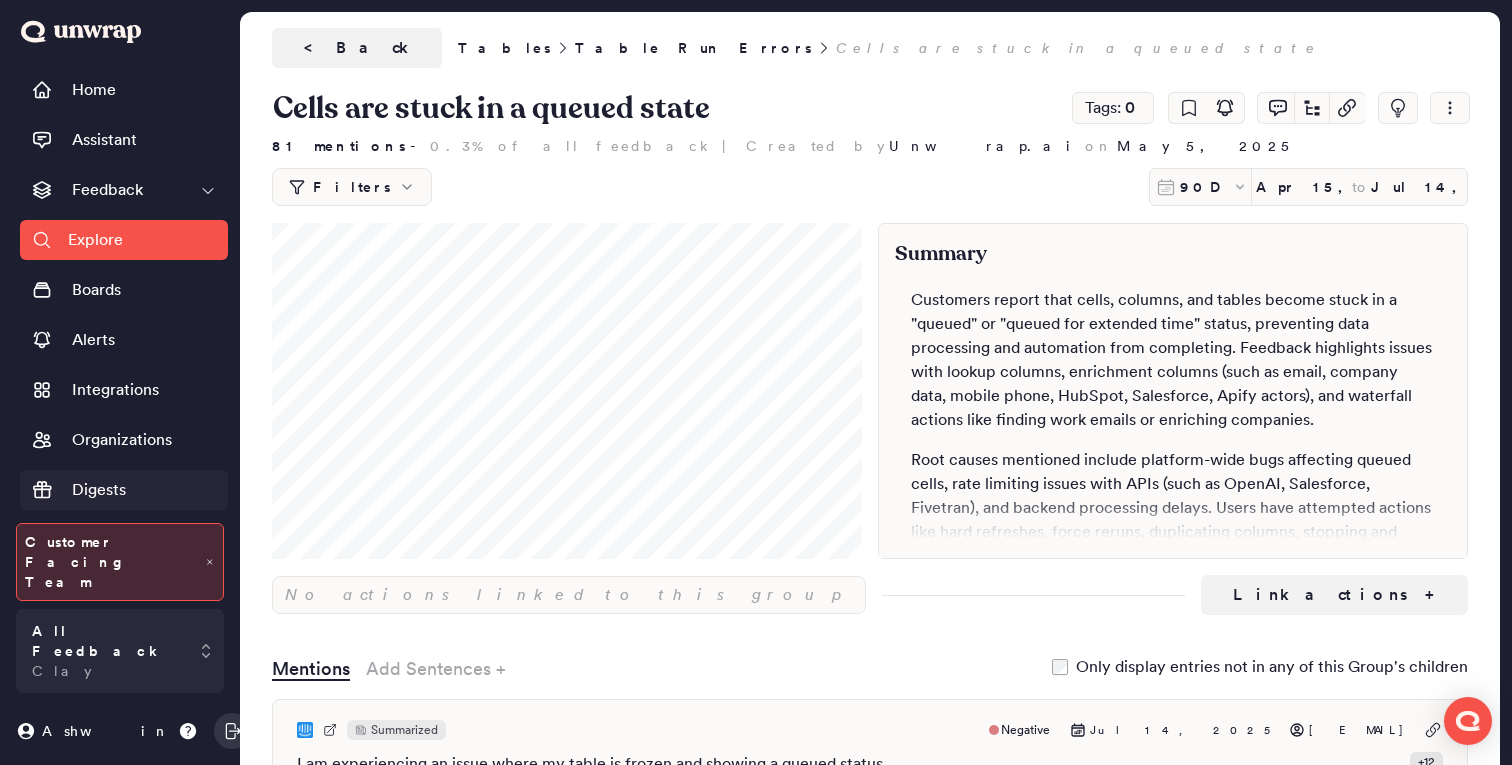 click on "Digests" at bounding box center [99, 490] 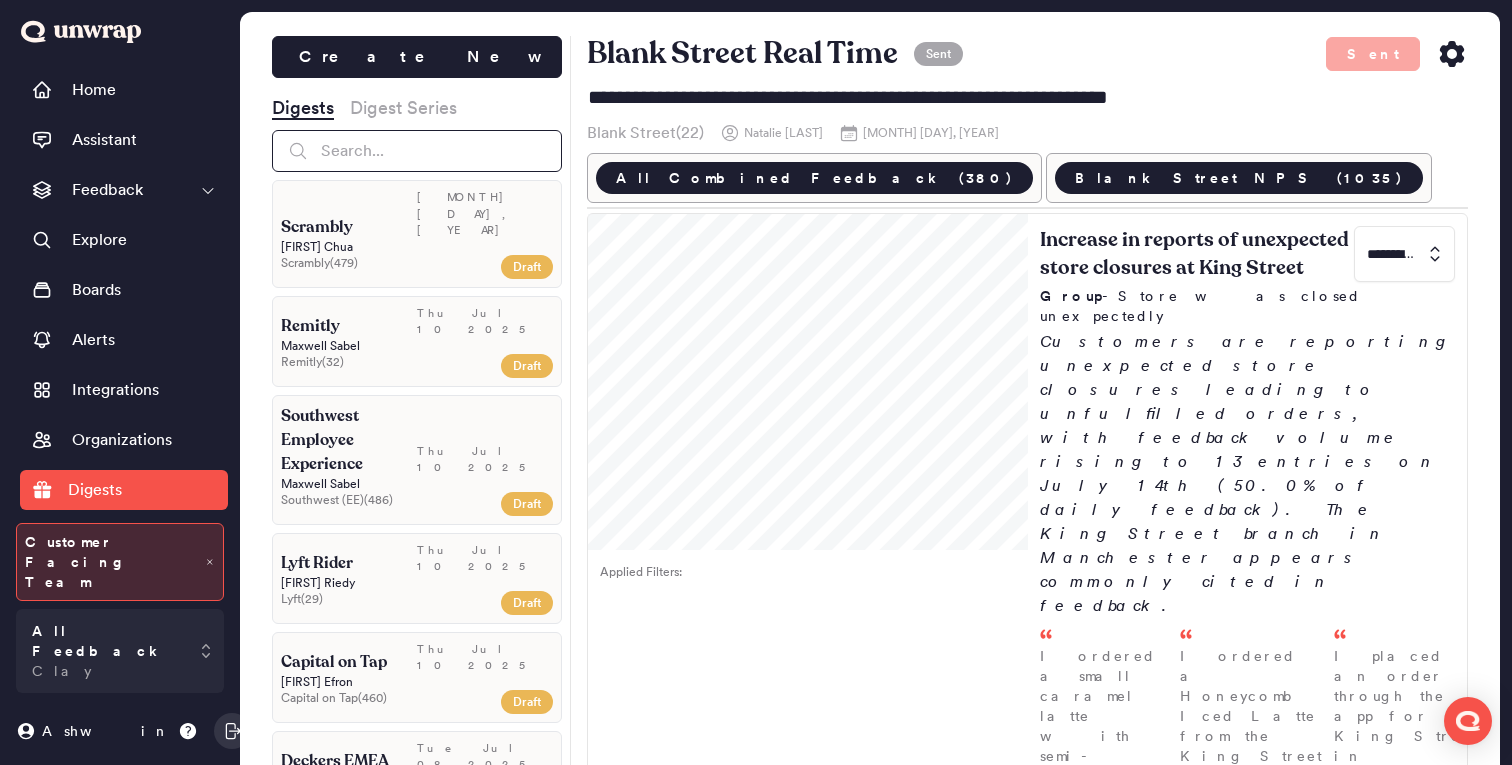 click at bounding box center (417, 151) 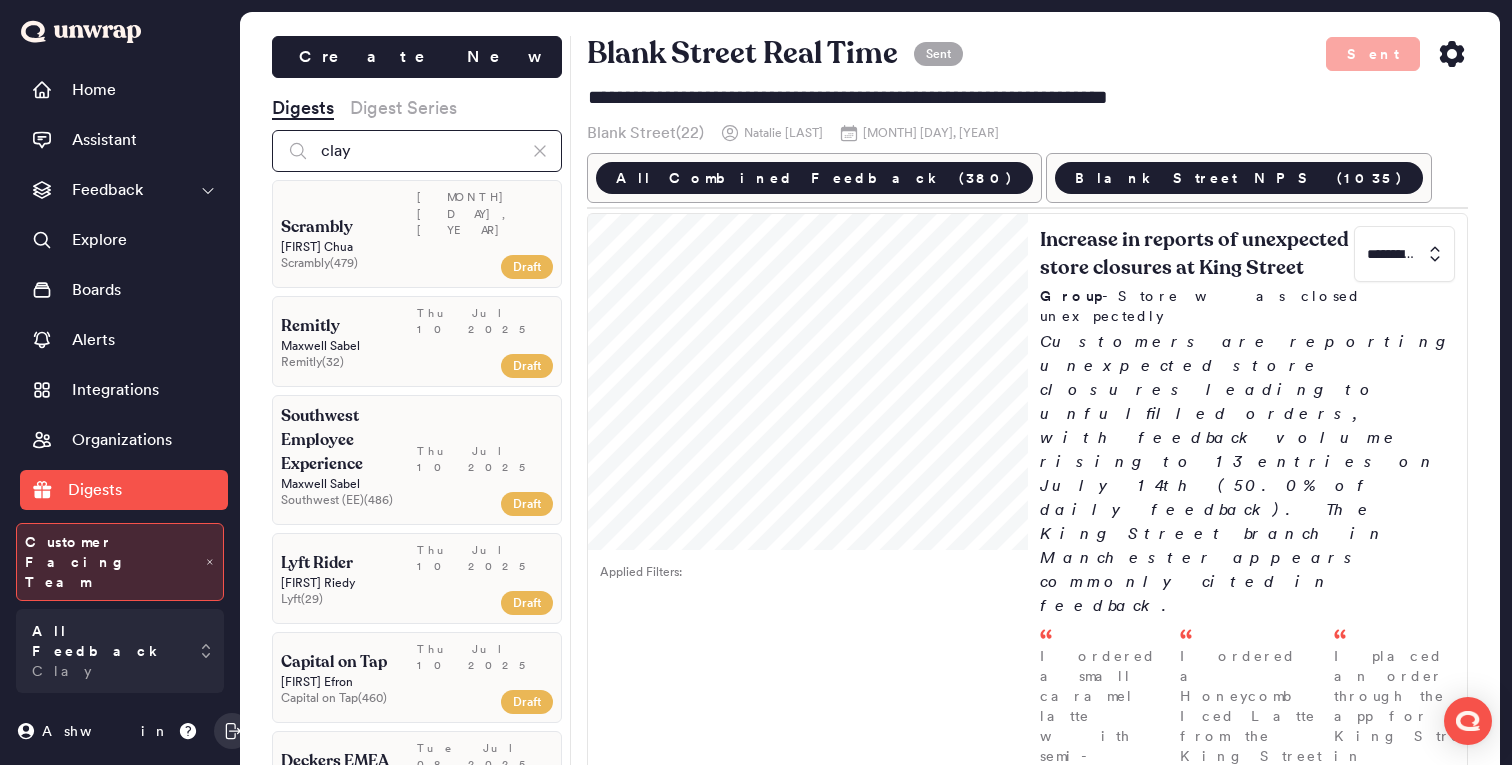 type on "clay" 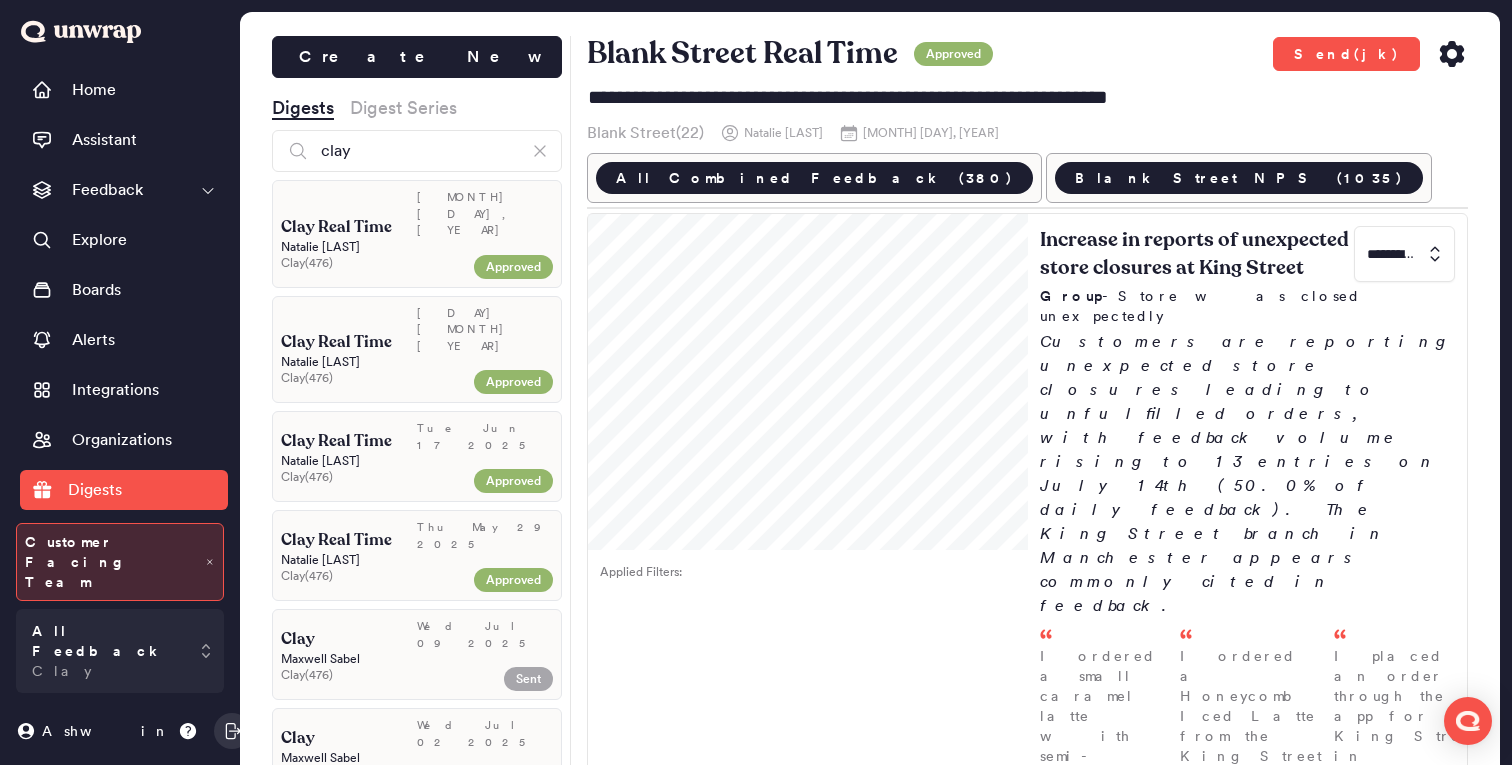click on "Natalie   Hubbard" at bounding box center (417, 247) 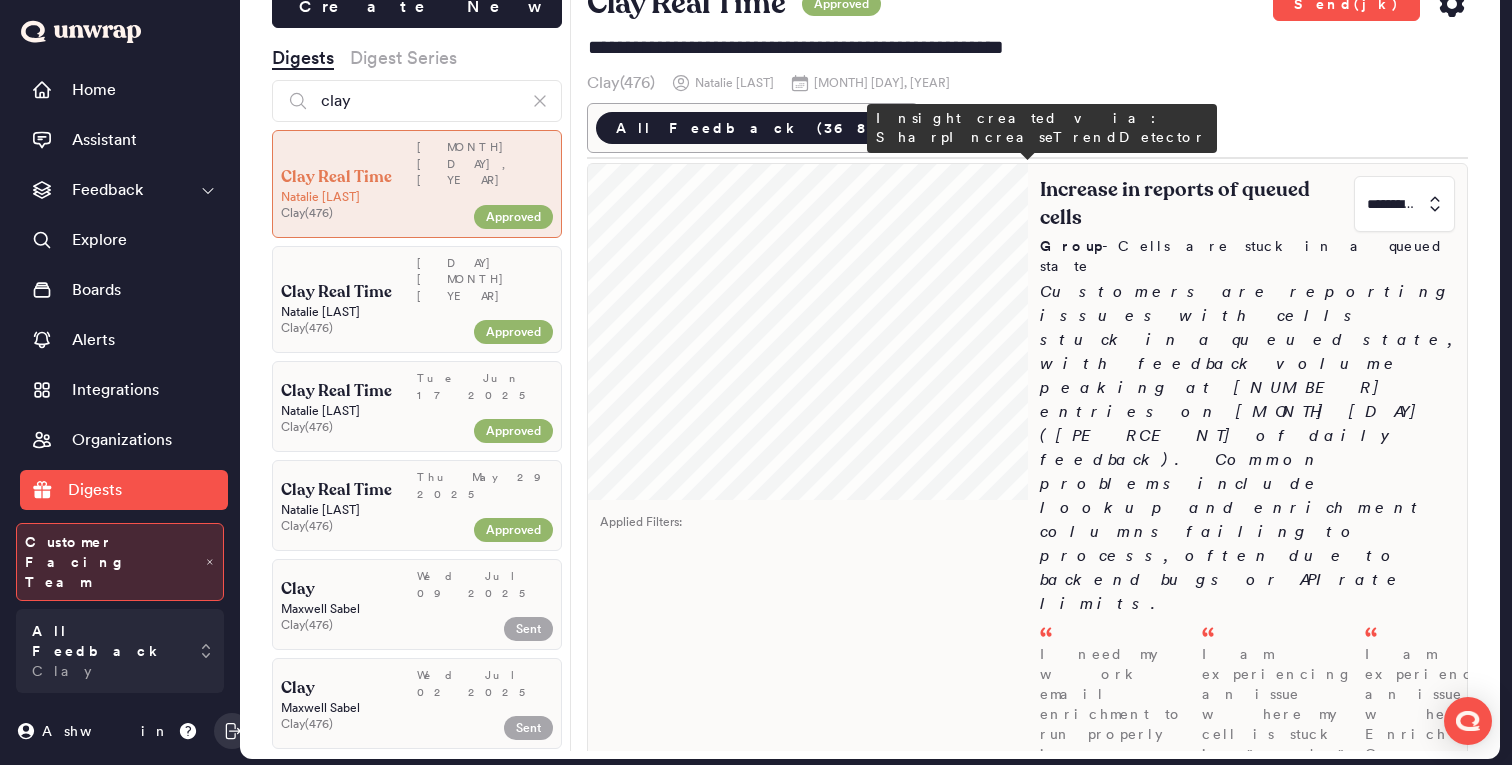 scroll, scrollTop: 56, scrollLeft: 0, axis: vertical 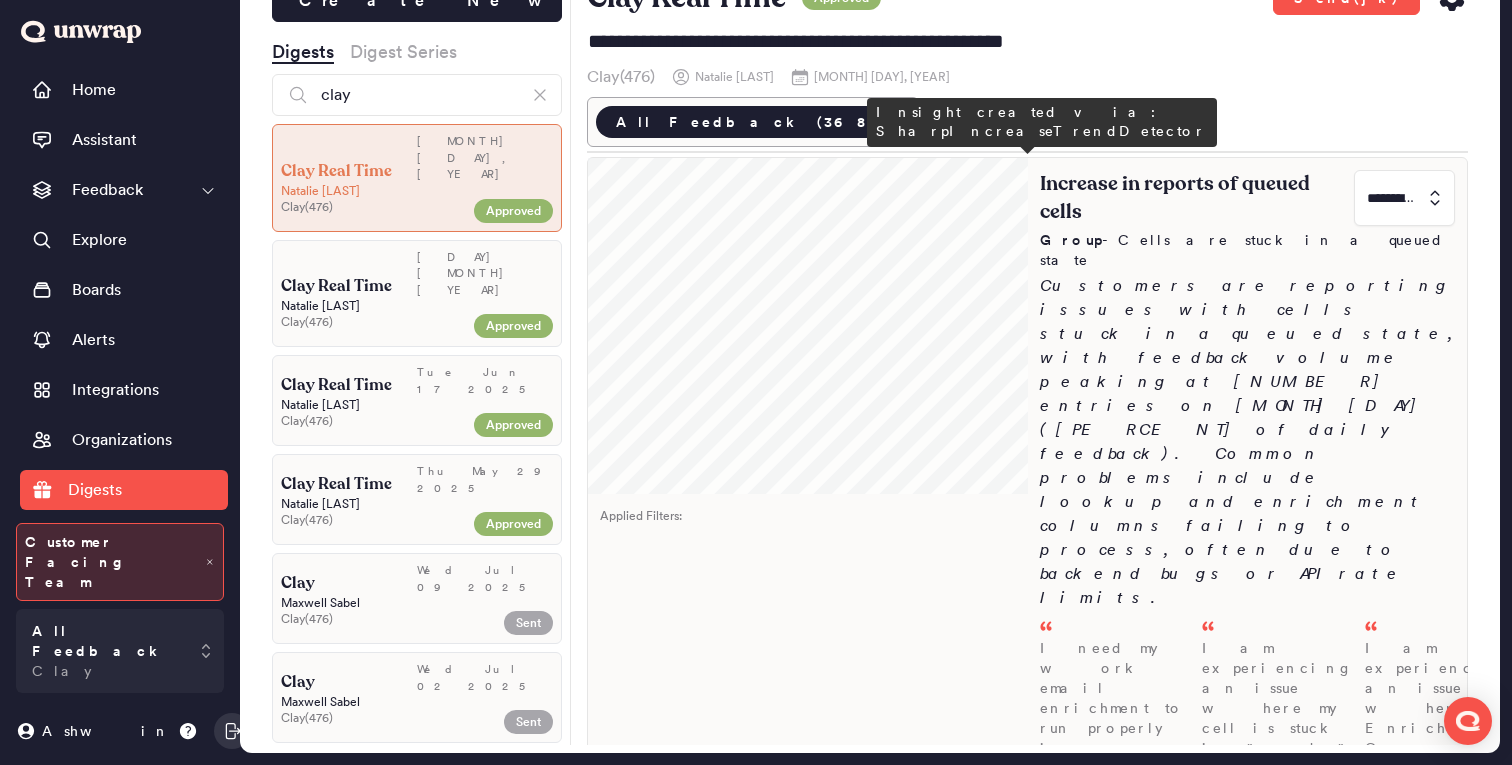 click on "Customers are reporting issues with cells stuck in a queued state, with feedback volume peaking at 12 entries on July 14th (3.0% of daily feedback). Common problems include lookup and enrichment columns failing to process, often due to backend bugs or API rate limits." at bounding box center (1248, 442) 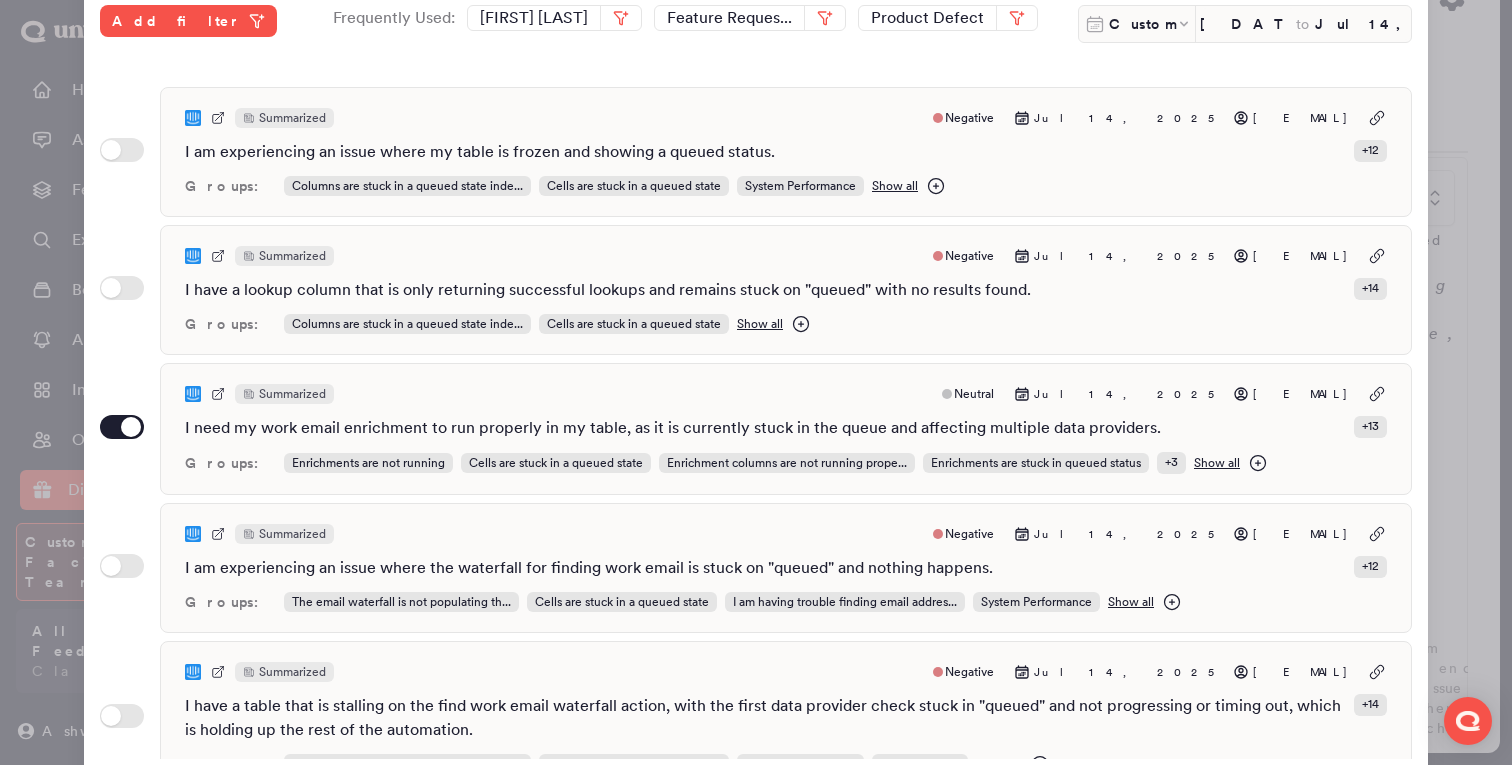 scroll, scrollTop: 563, scrollLeft: 0, axis: vertical 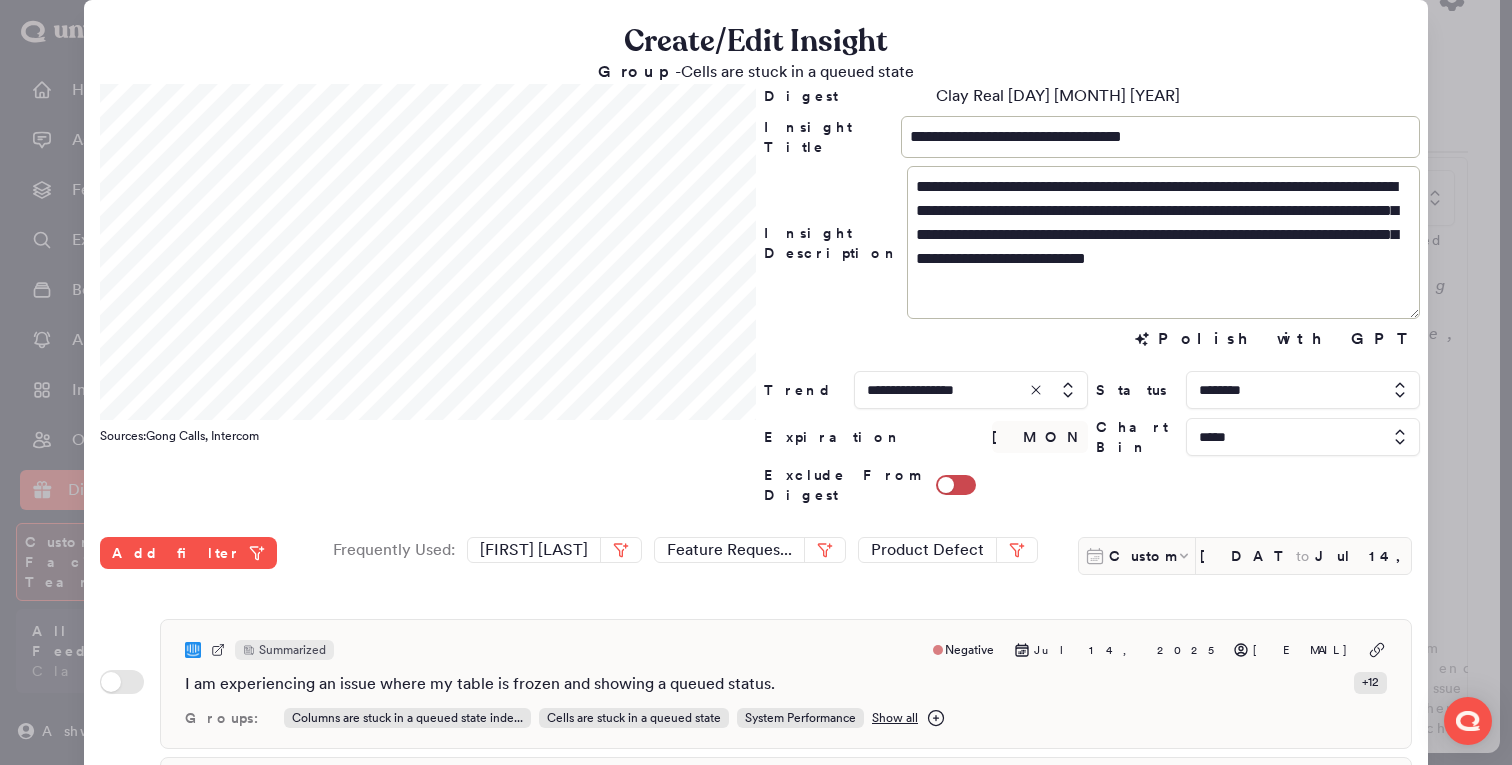 drag, startPoint x: 1407, startPoint y: 274, endPoint x: 1406, endPoint y: 320, distance: 46.010868 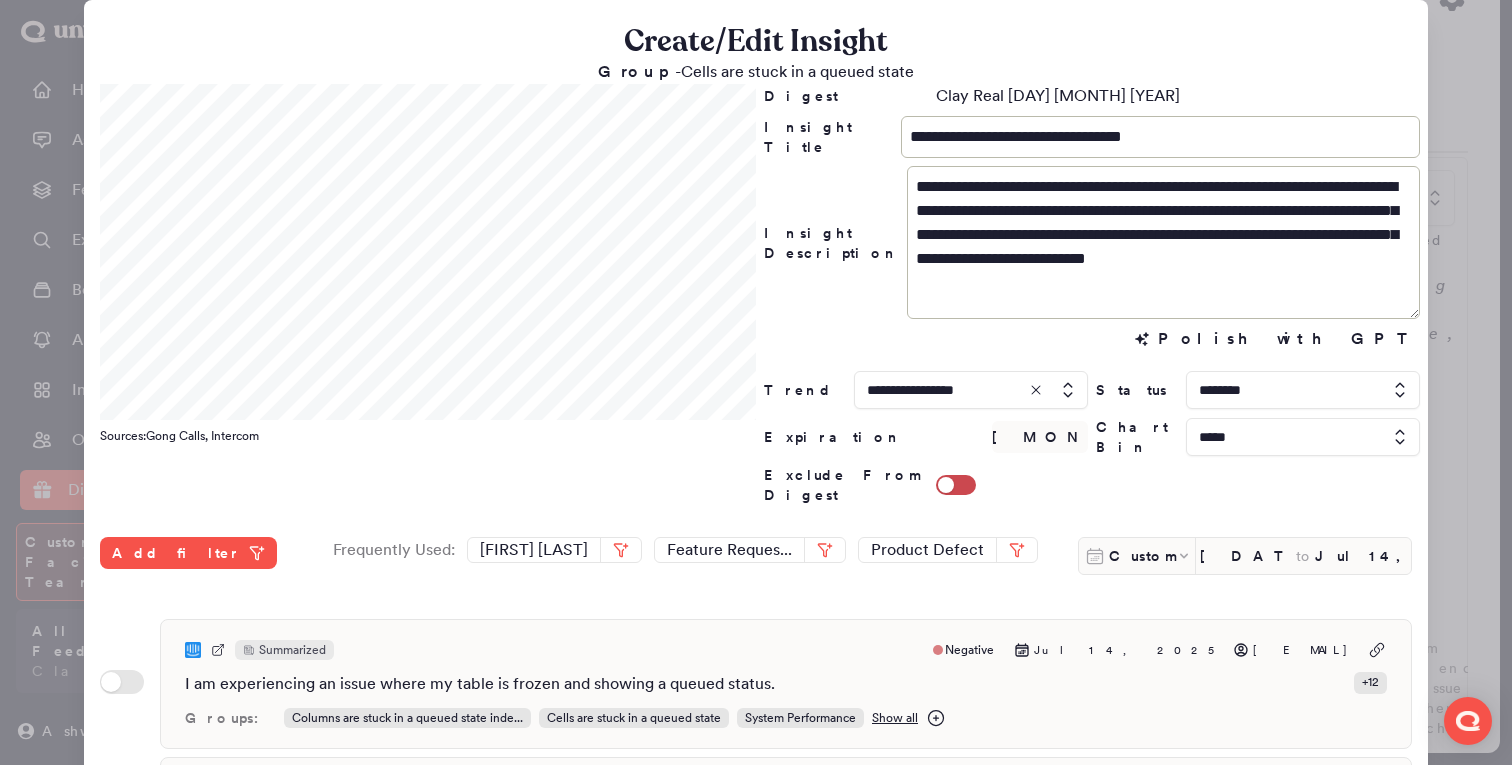 click on "**********" at bounding box center (1163, 242) 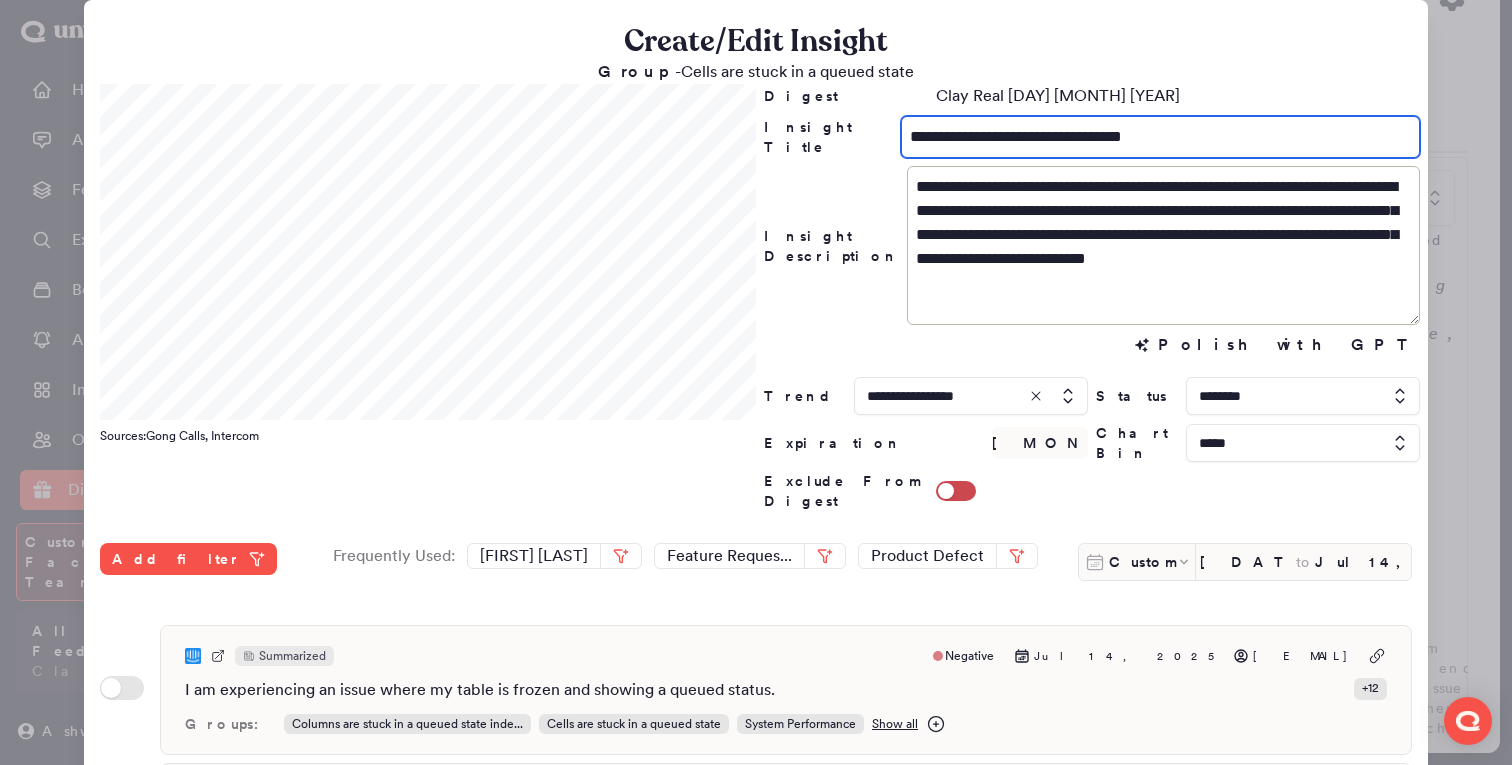 click on "**********" at bounding box center (1160, 137) 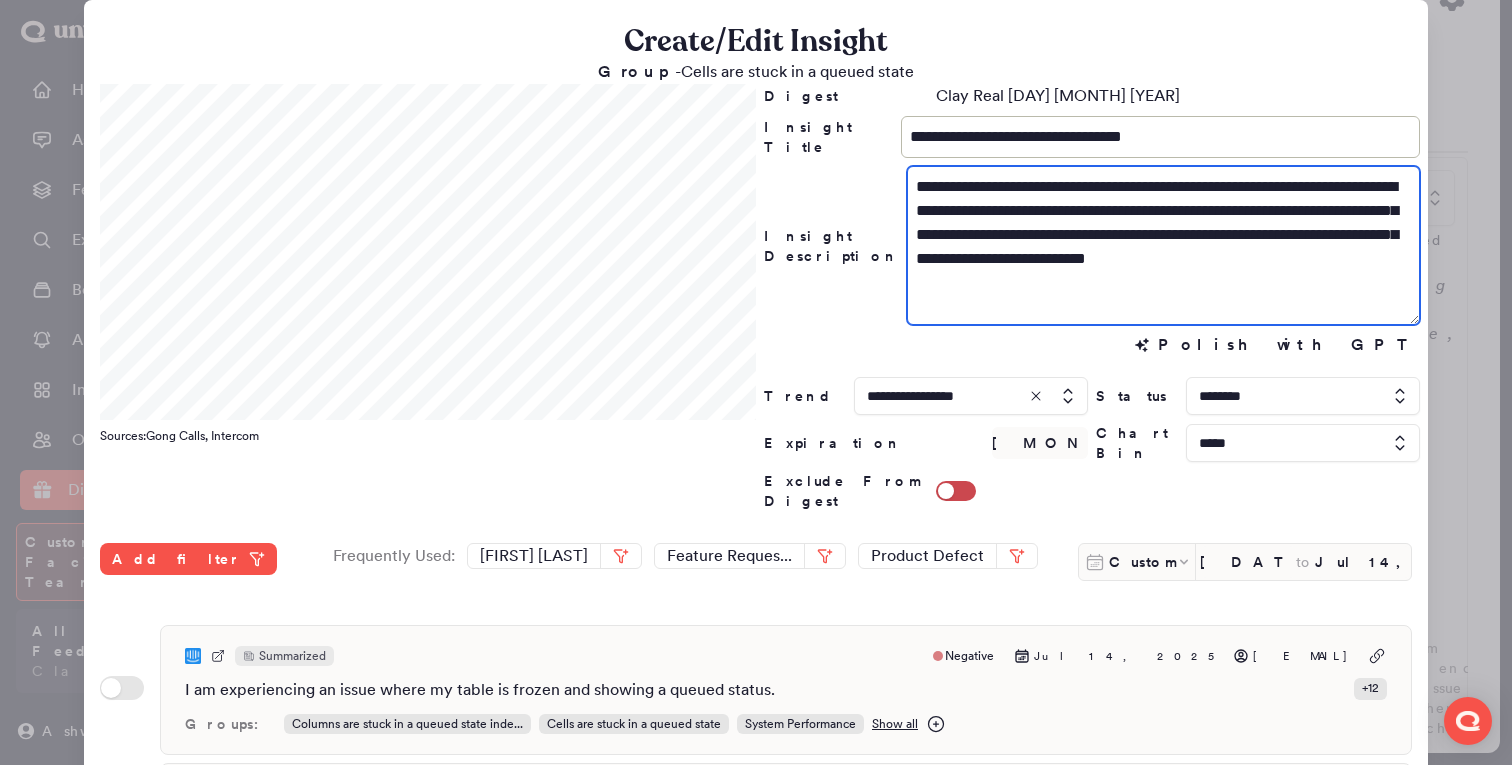 click on "**********" at bounding box center (1163, 245) 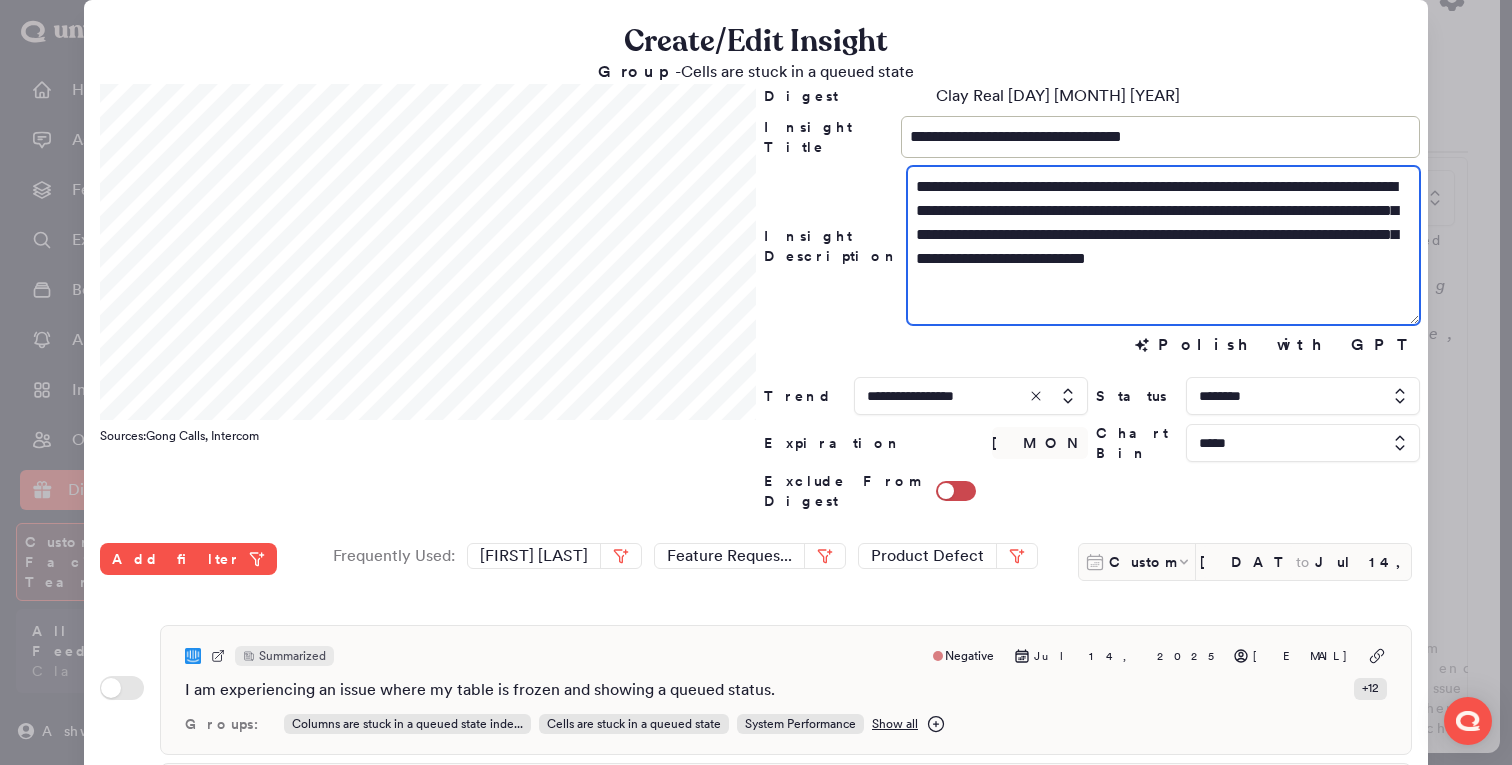 click on "**********" at bounding box center (1163, 245) 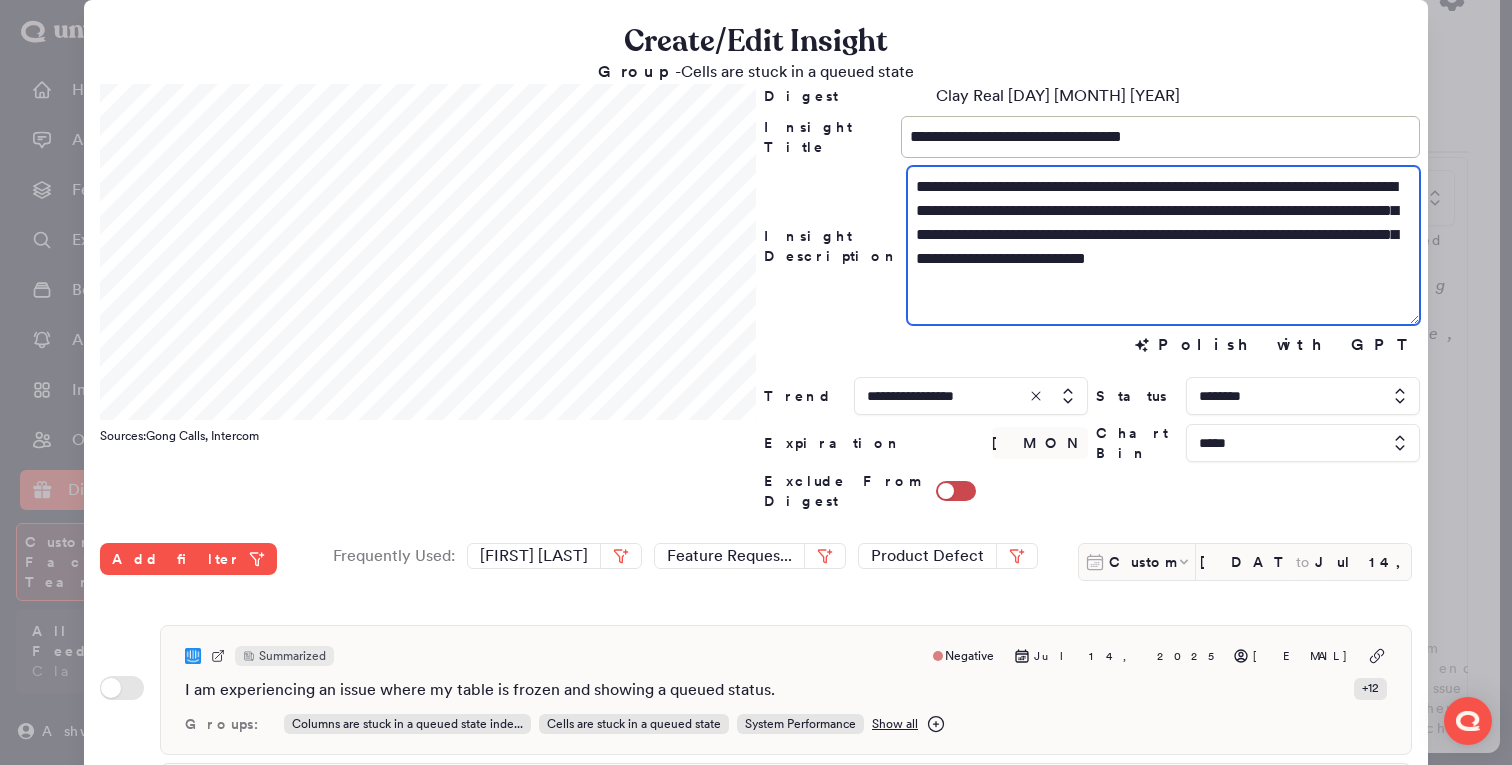 click on "**********" at bounding box center (1163, 245) 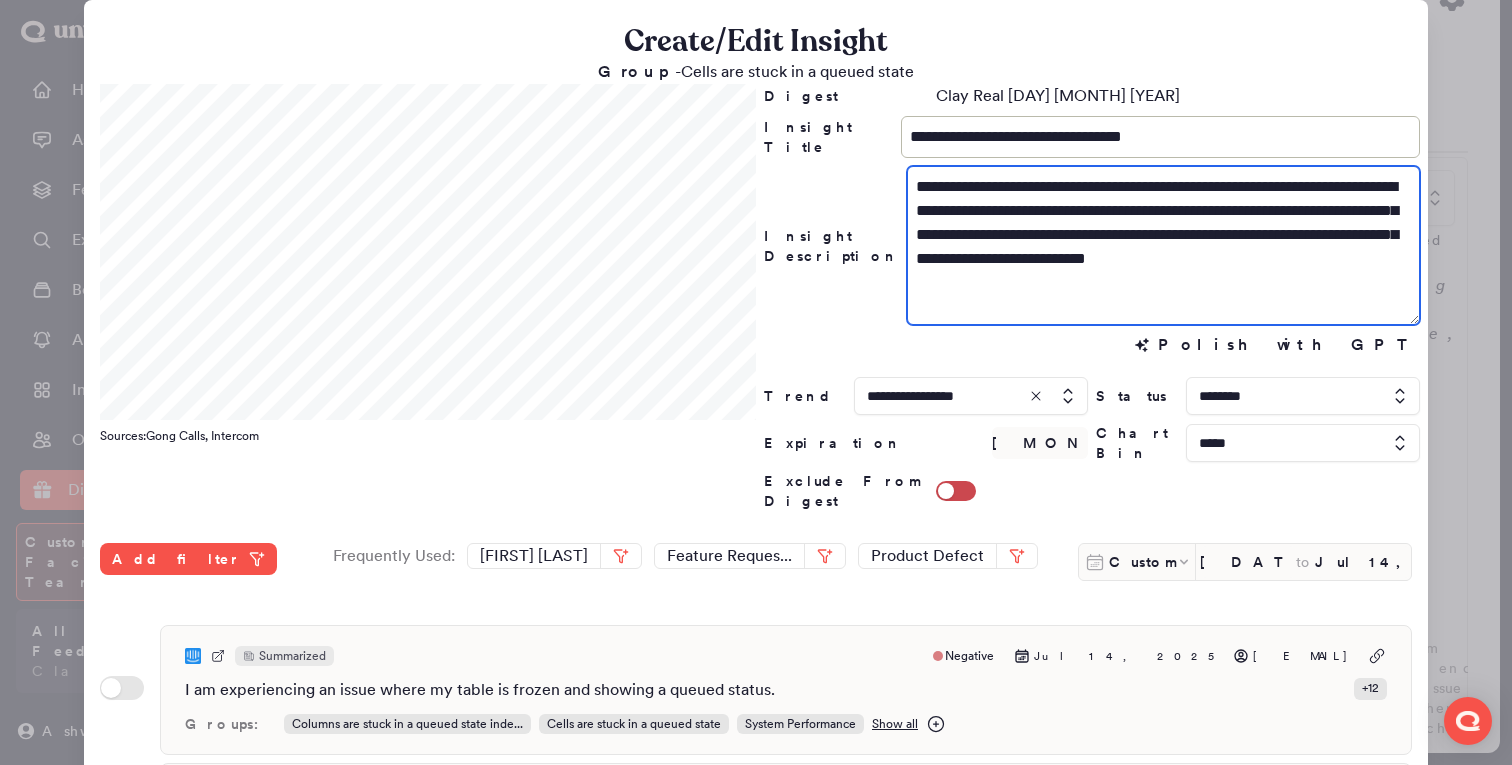 drag, startPoint x: 1026, startPoint y: 234, endPoint x: 1034, endPoint y: 288, distance: 54.589375 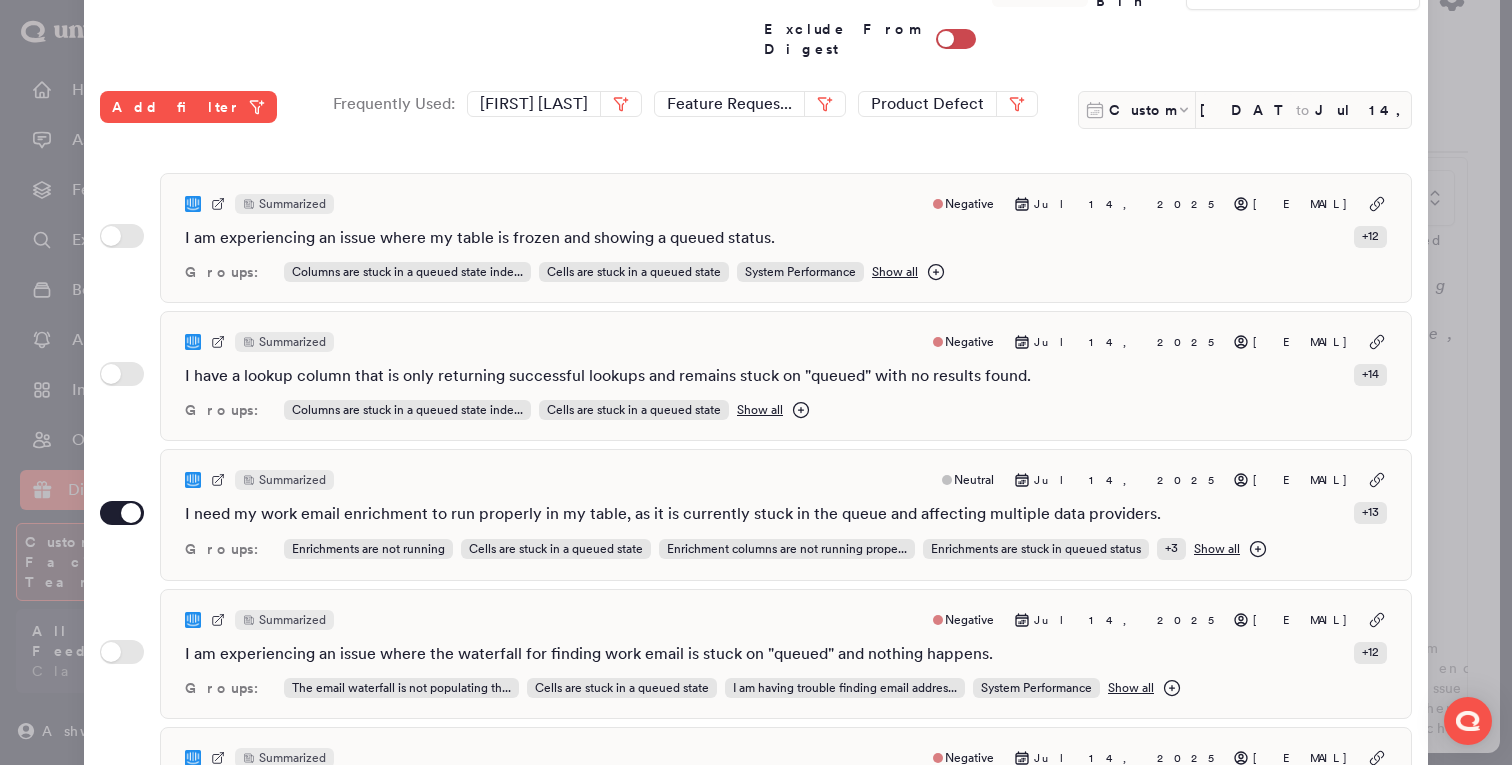 scroll, scrollTop: 608, scrollLeft: 0, axis: vertical 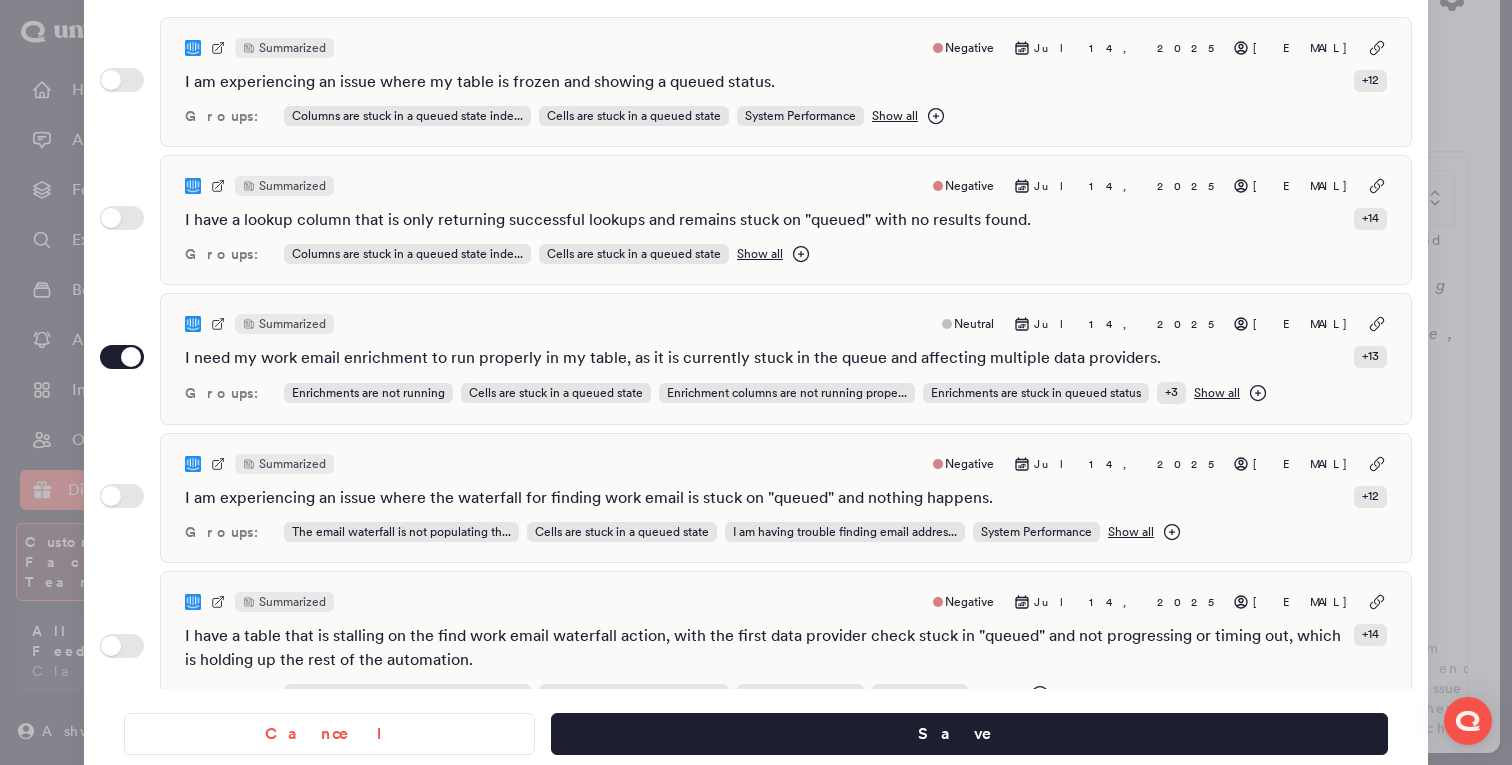 type on "**********" 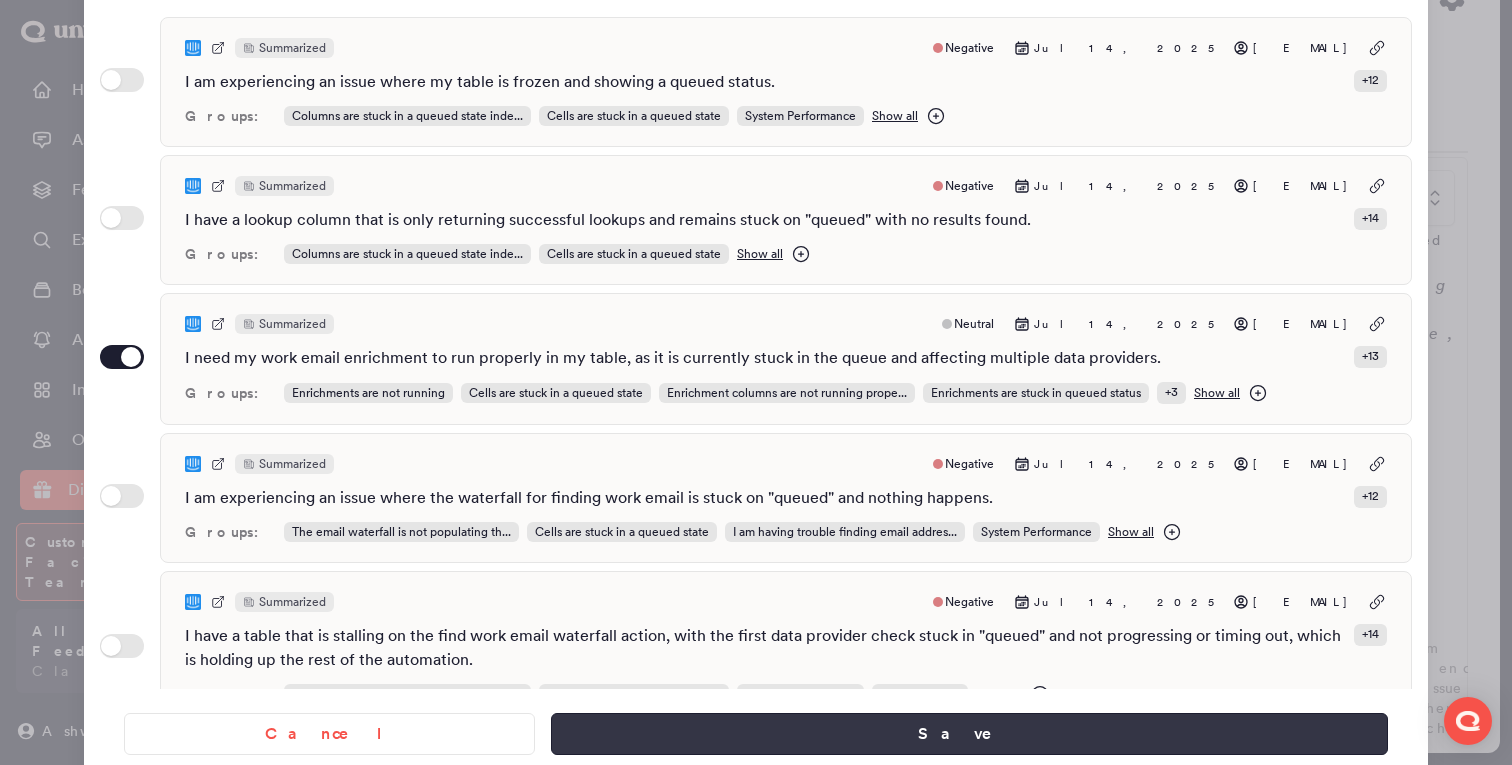 click on "Save" at bounding box center [969, 734] 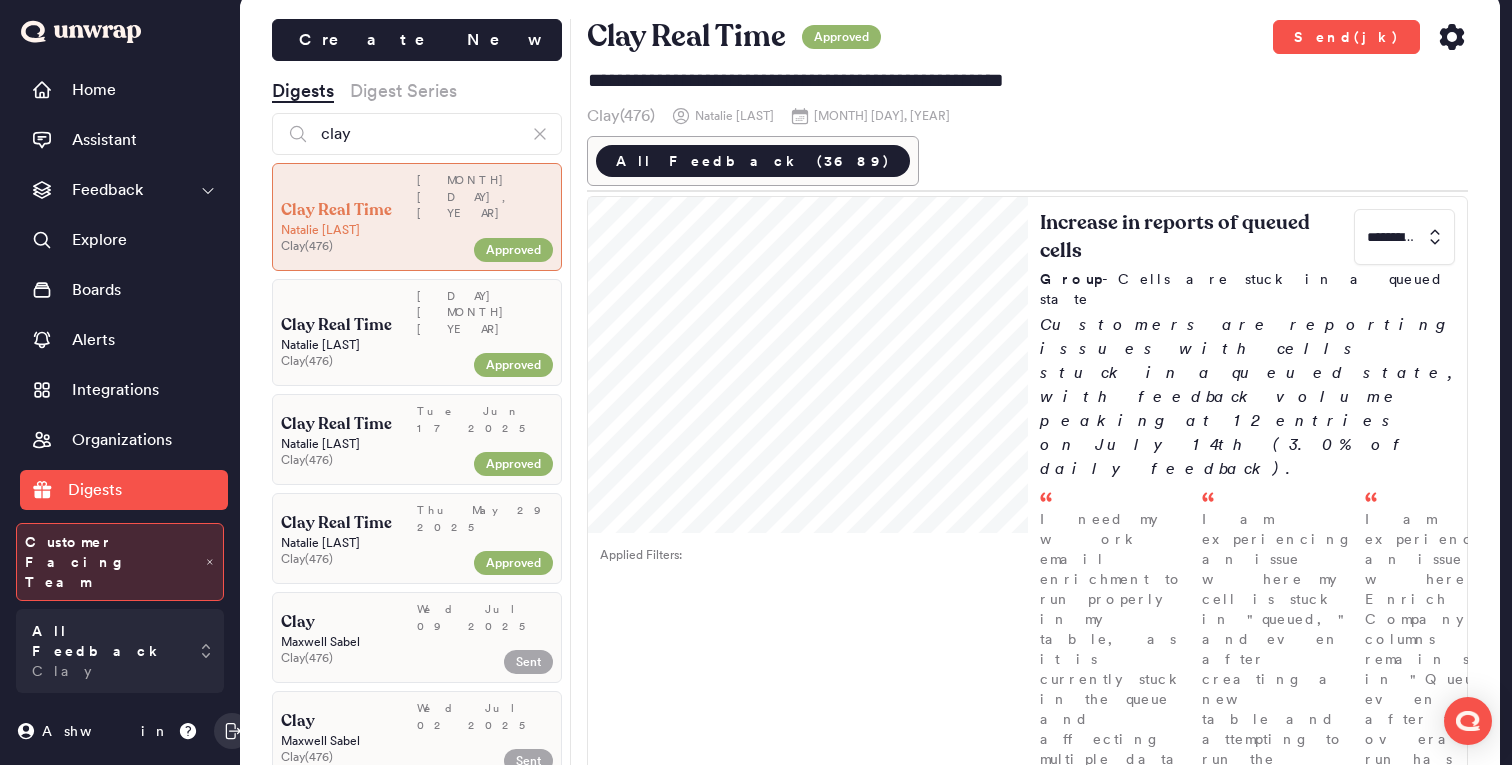 scroll, scrollTop: 0, scrollLeft: 0, axis: both 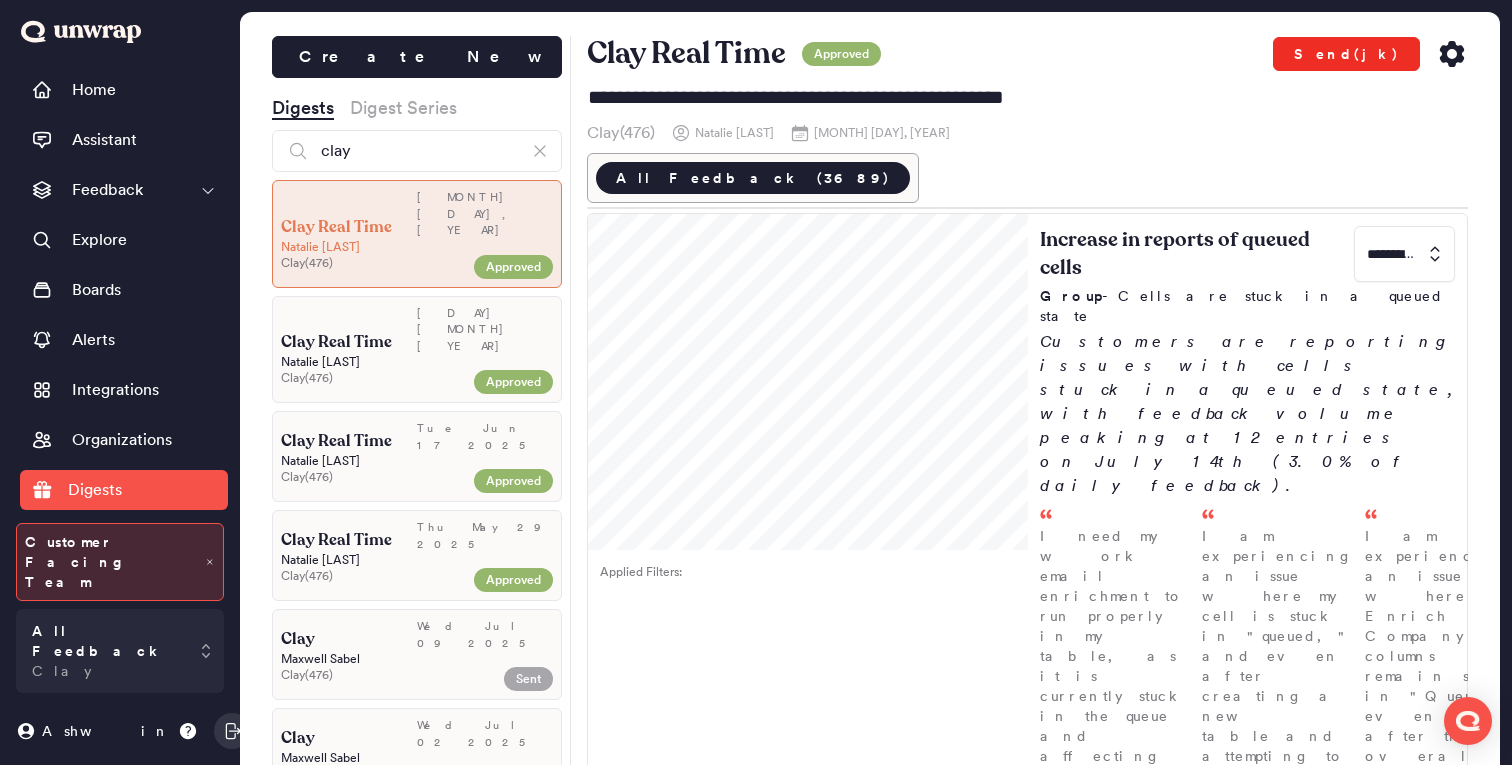 click on "Send(jk)" at bounding box center (1346, 54) 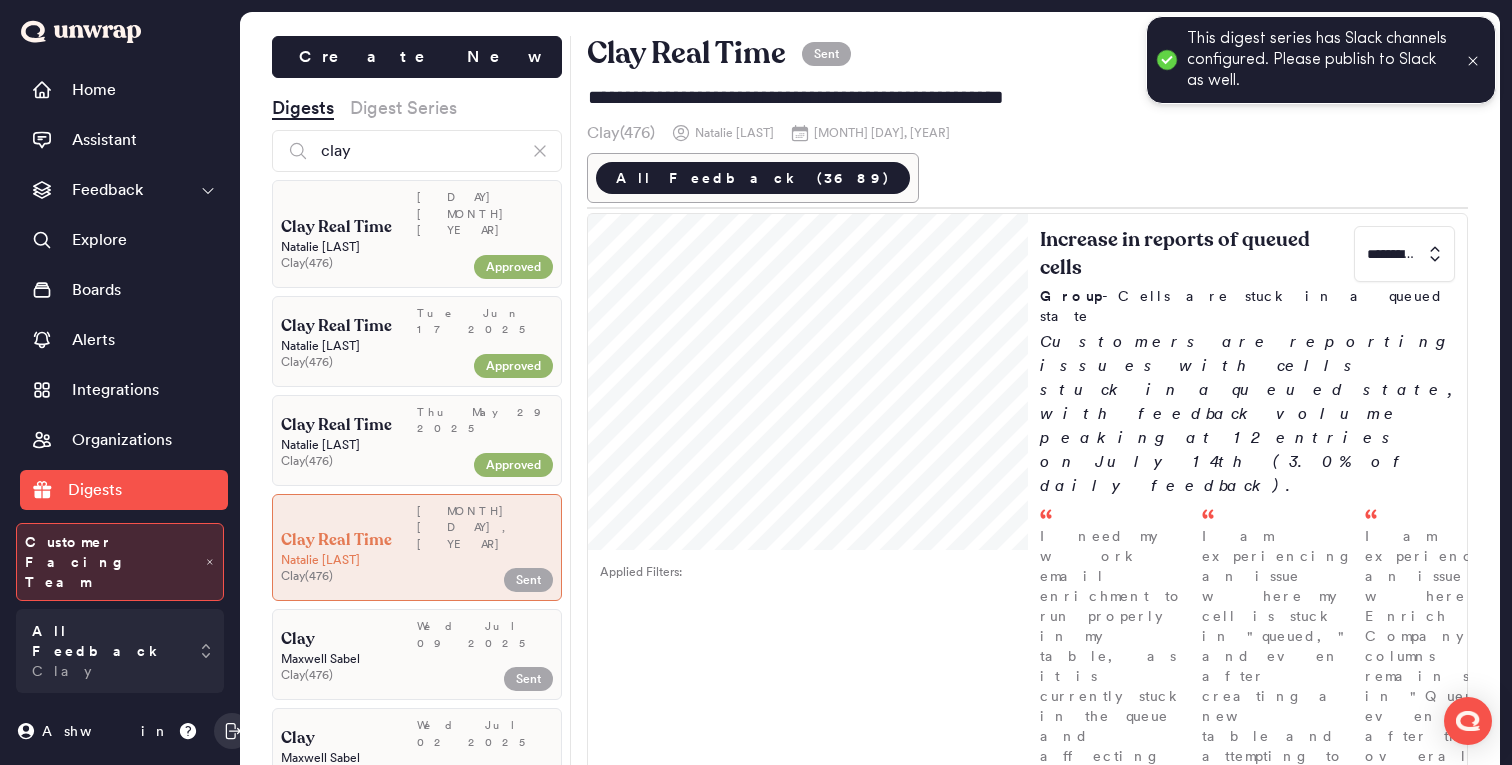 click 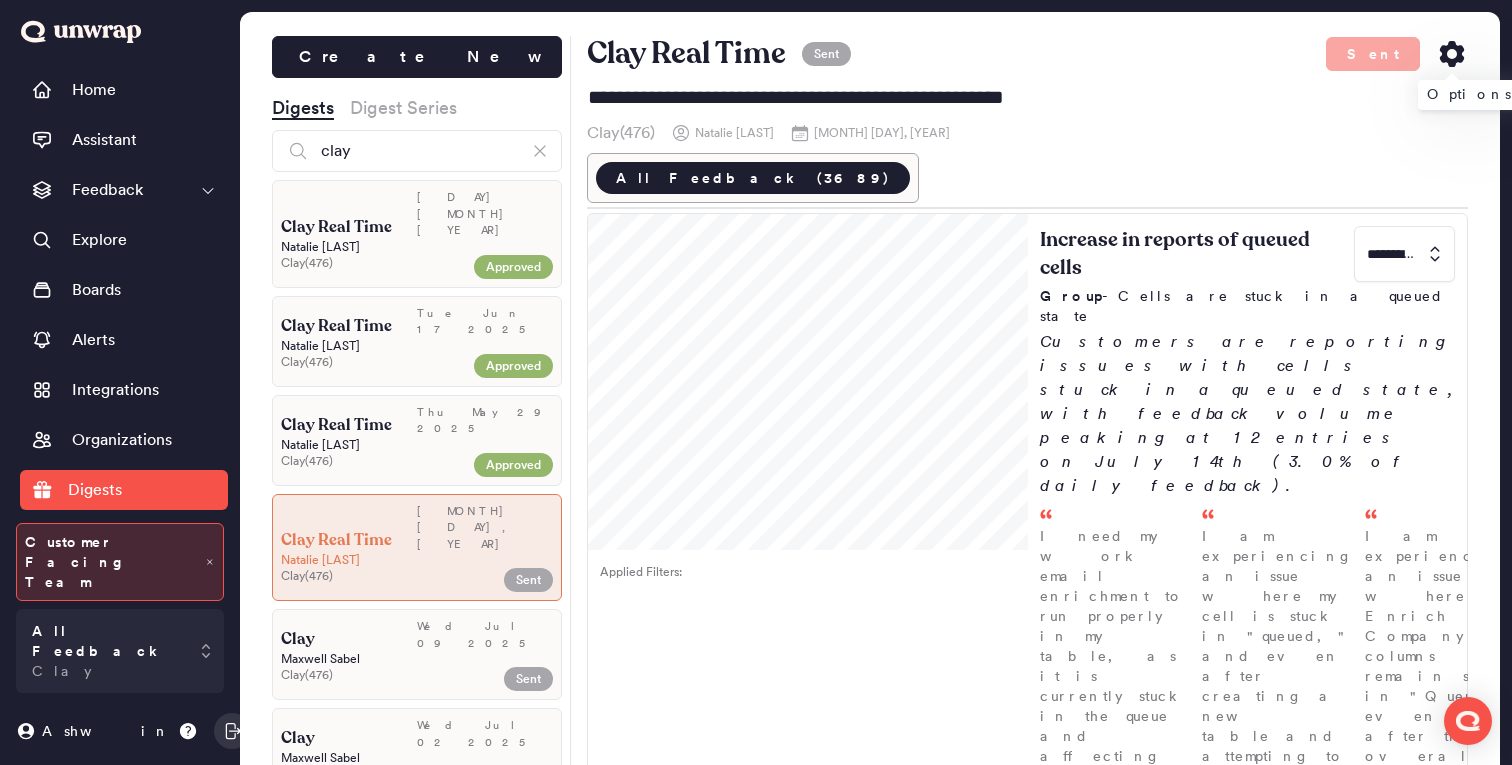 click 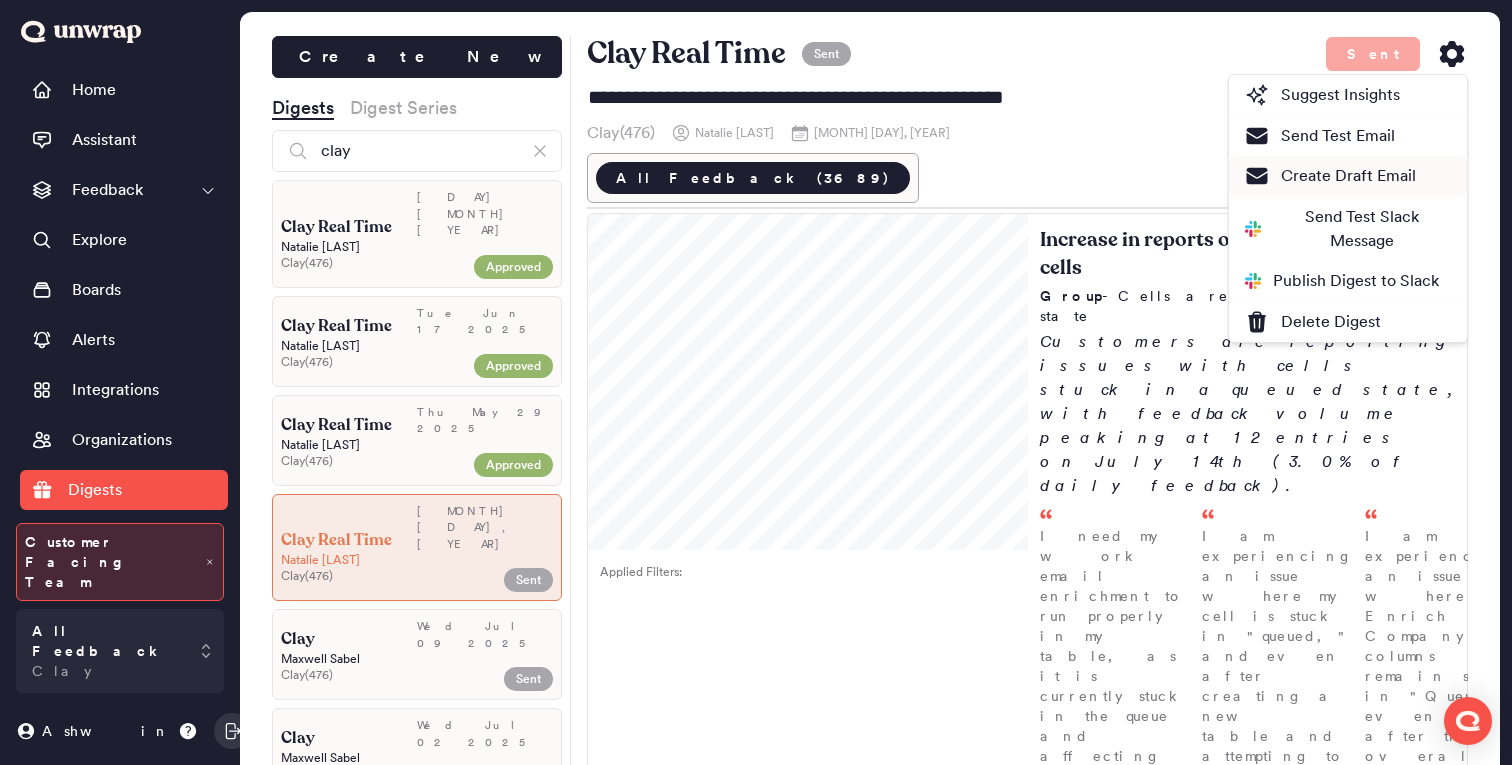 click on "Create Draft Email" at bounding box center [1330, 176] 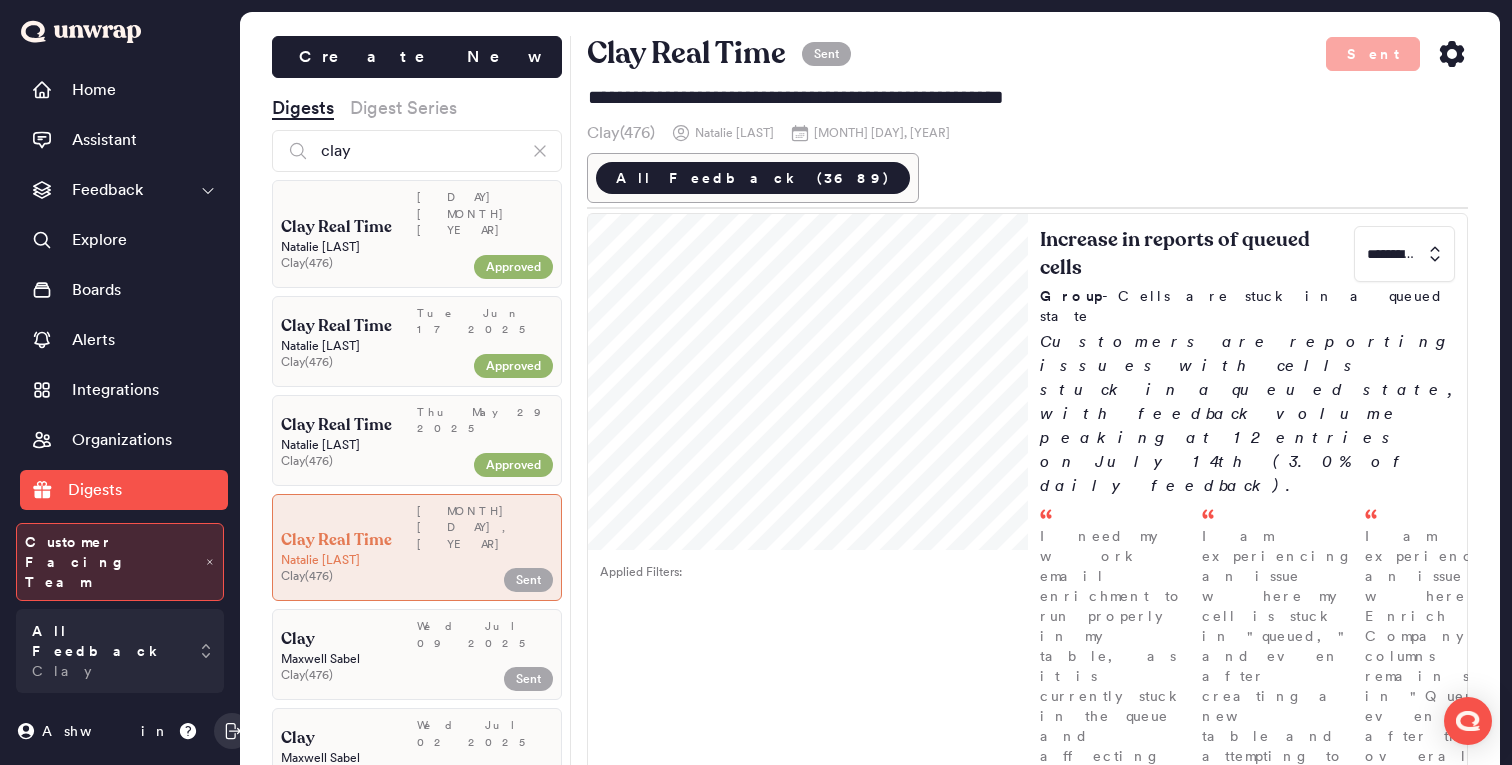 click 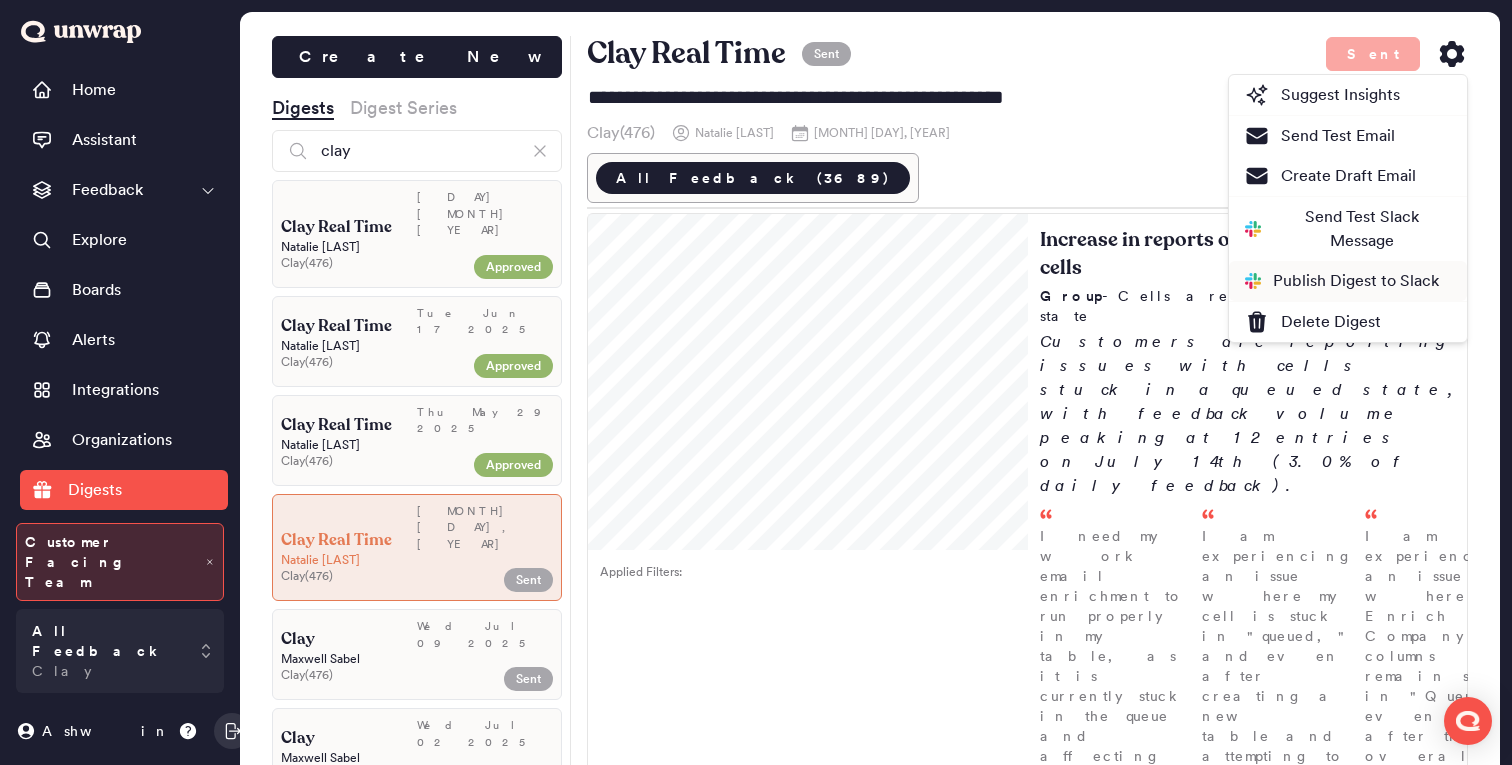 click on "Publish Digest to Slack" at bounding box center (1342, 281) 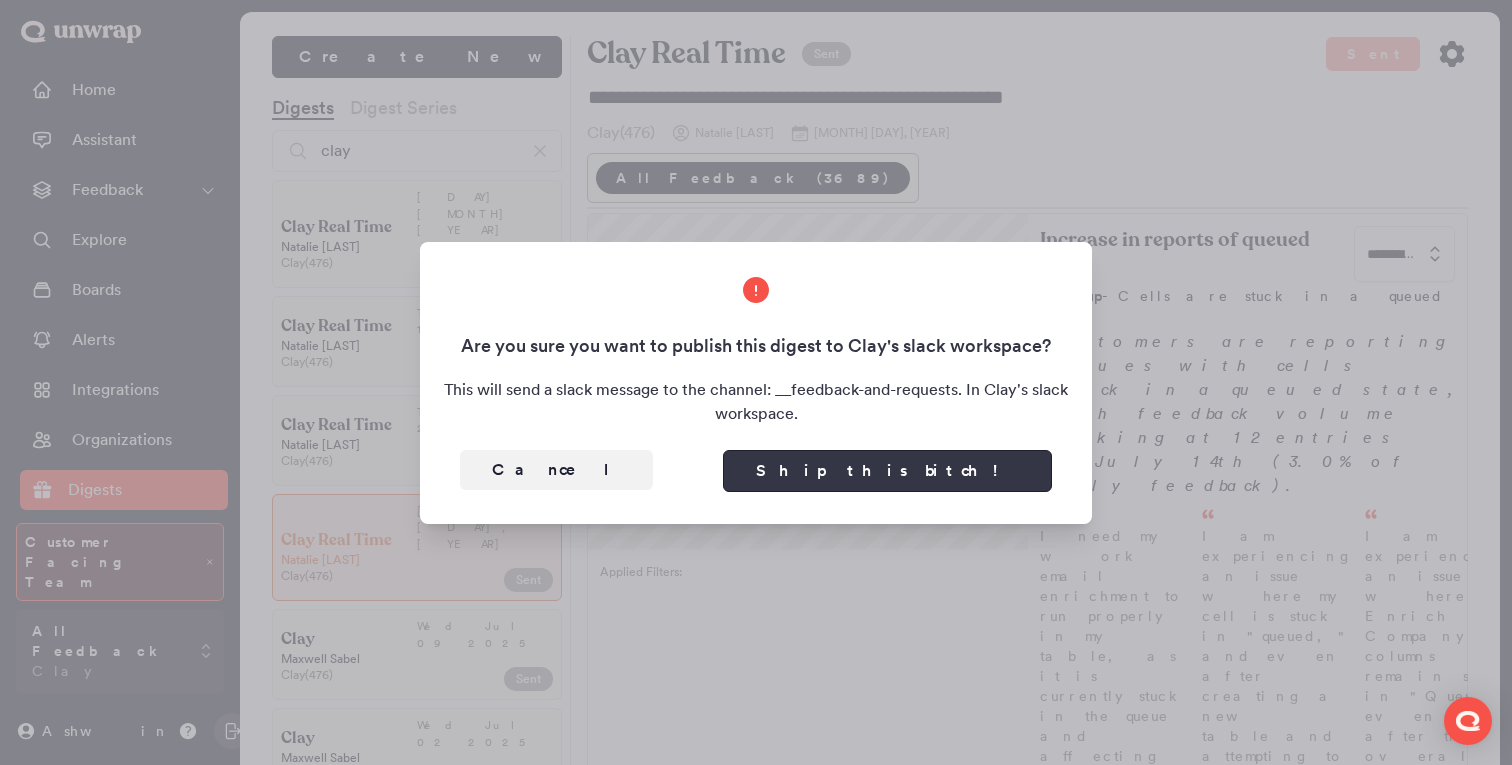 click on "Ship this bitch!" at bounding box center [887, 471] 